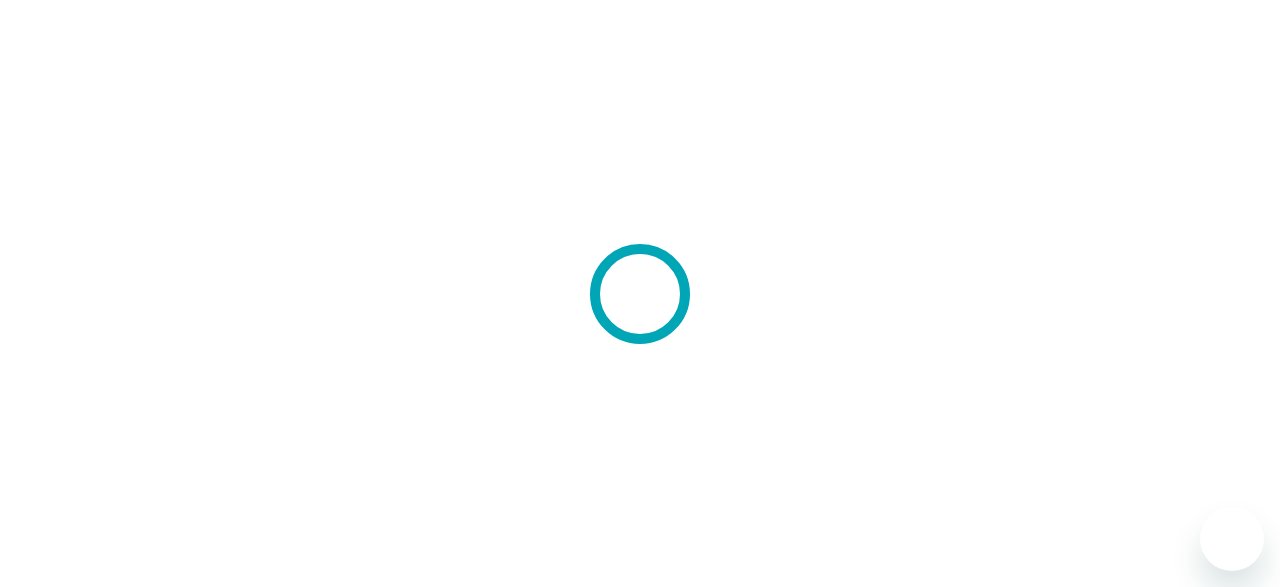 scroll, scrollTop: 0, scrollLeft: 0, axis: both 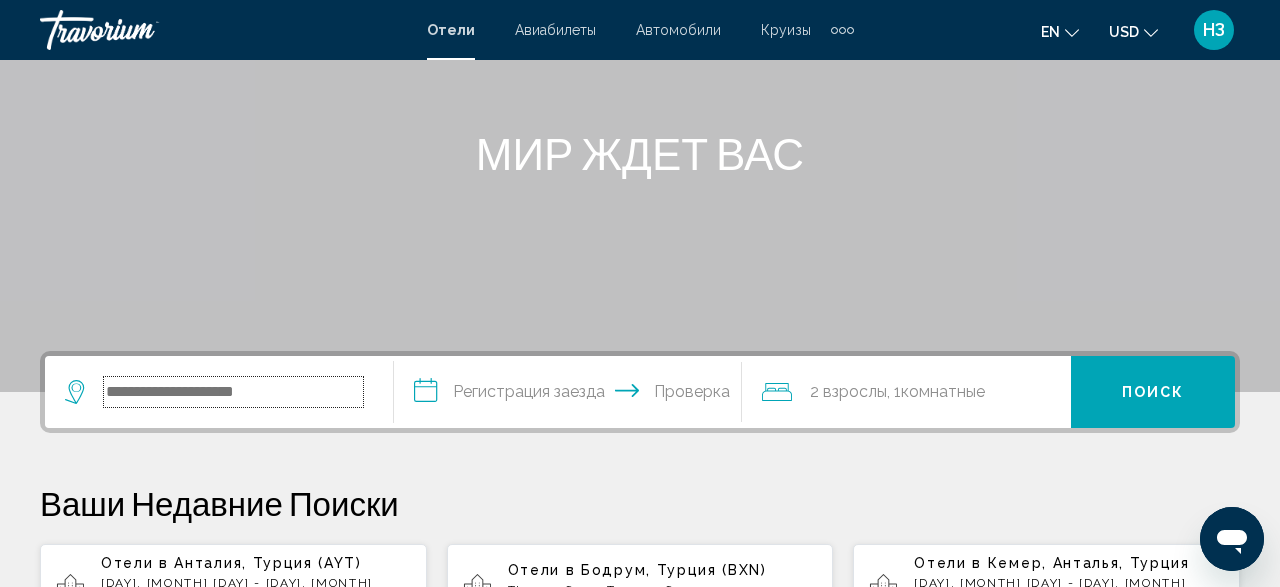 click at bounding box center (233, 392) 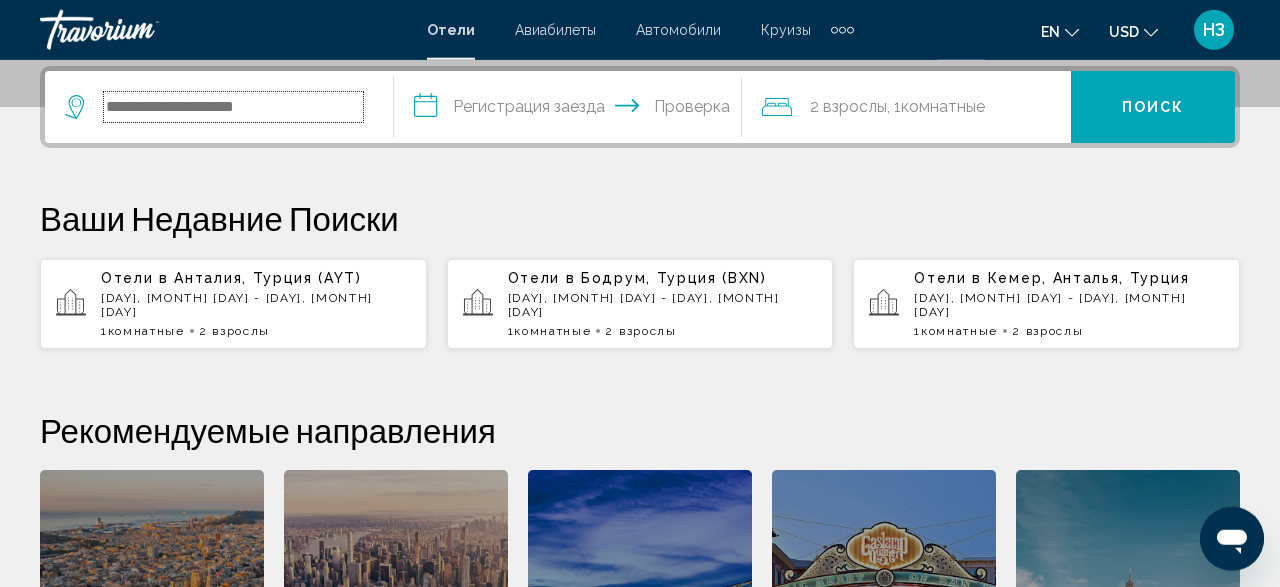 scroll, scrollTop: 494, scrollLeft: 0, axis: vertical 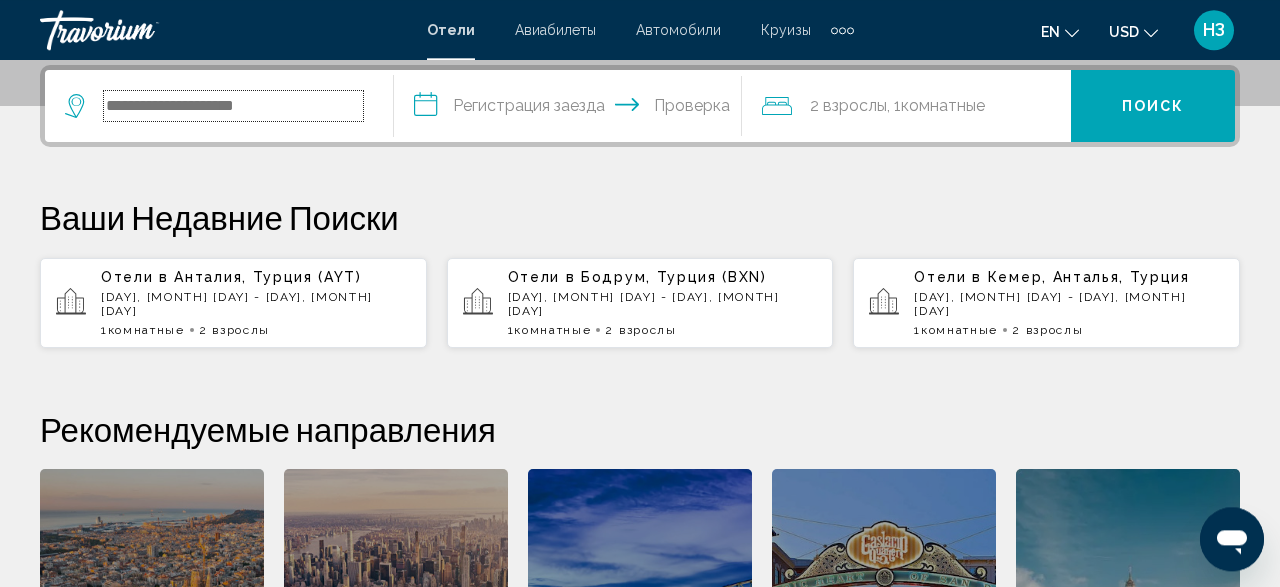 click at bounding box center (233, 106) 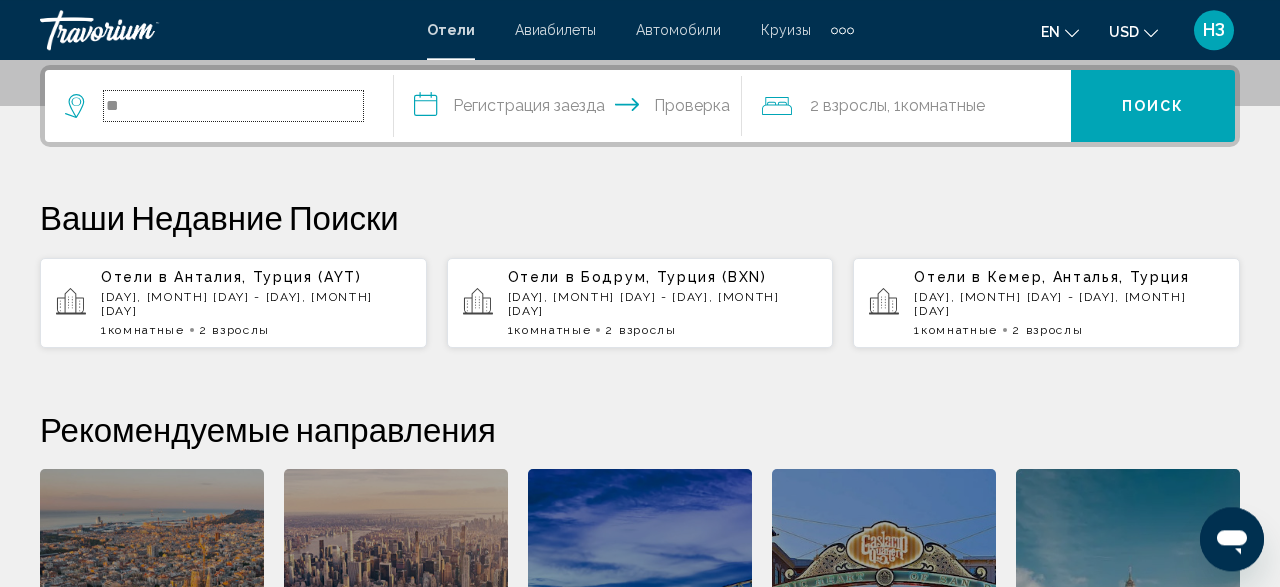click on "**" at bounding box center [233, 106] 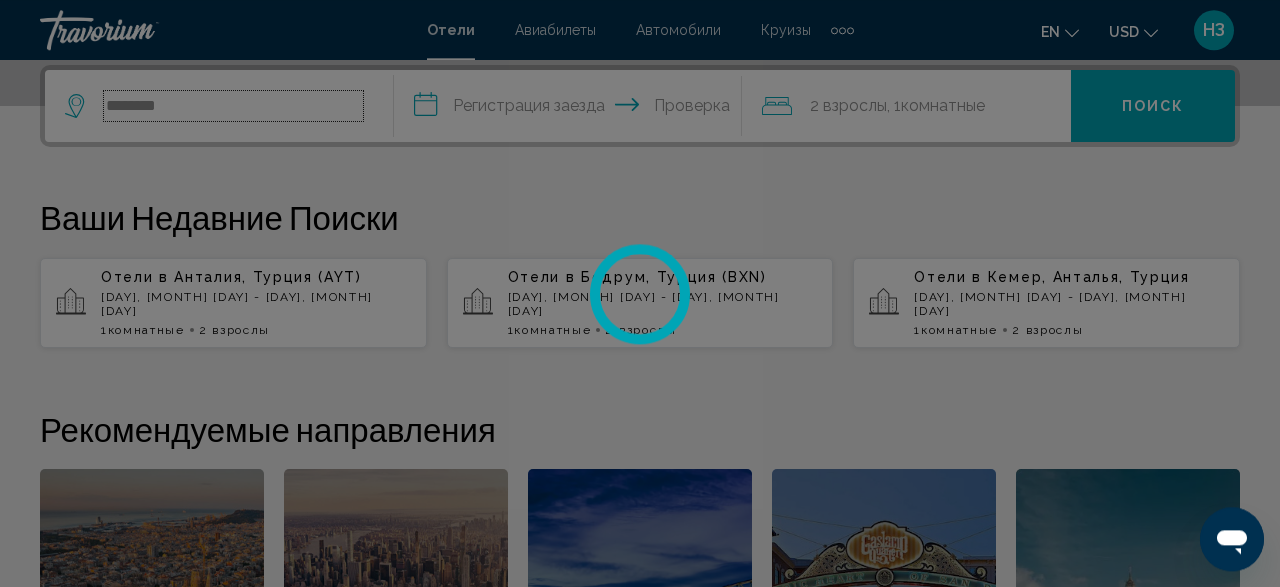 type on "********" 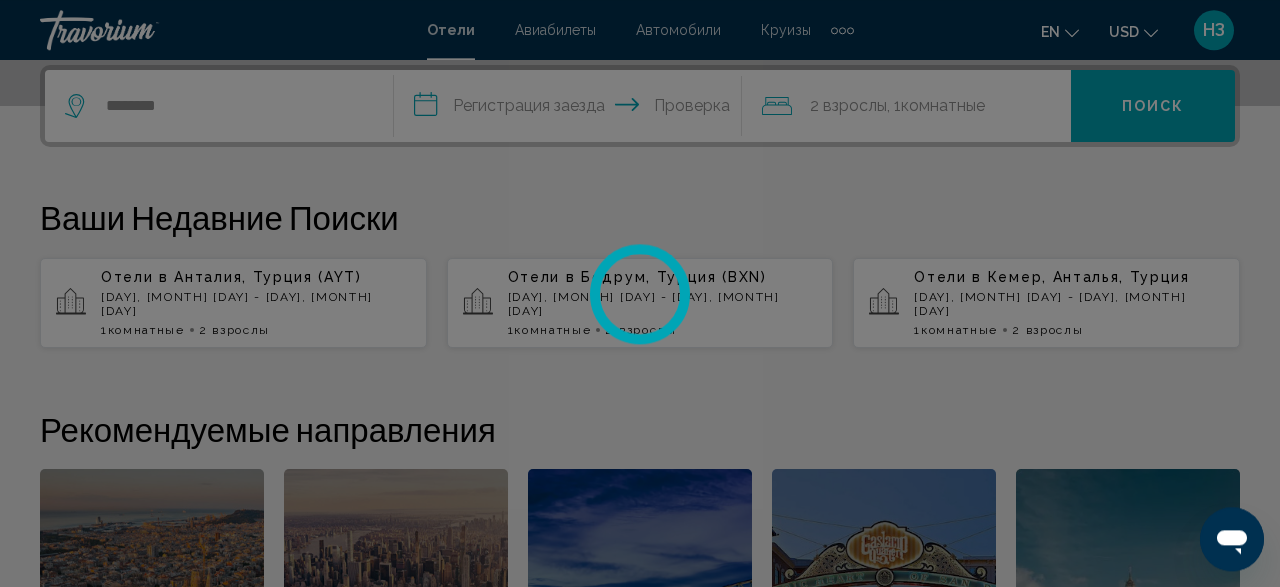 click at bounding box center [640, 293] 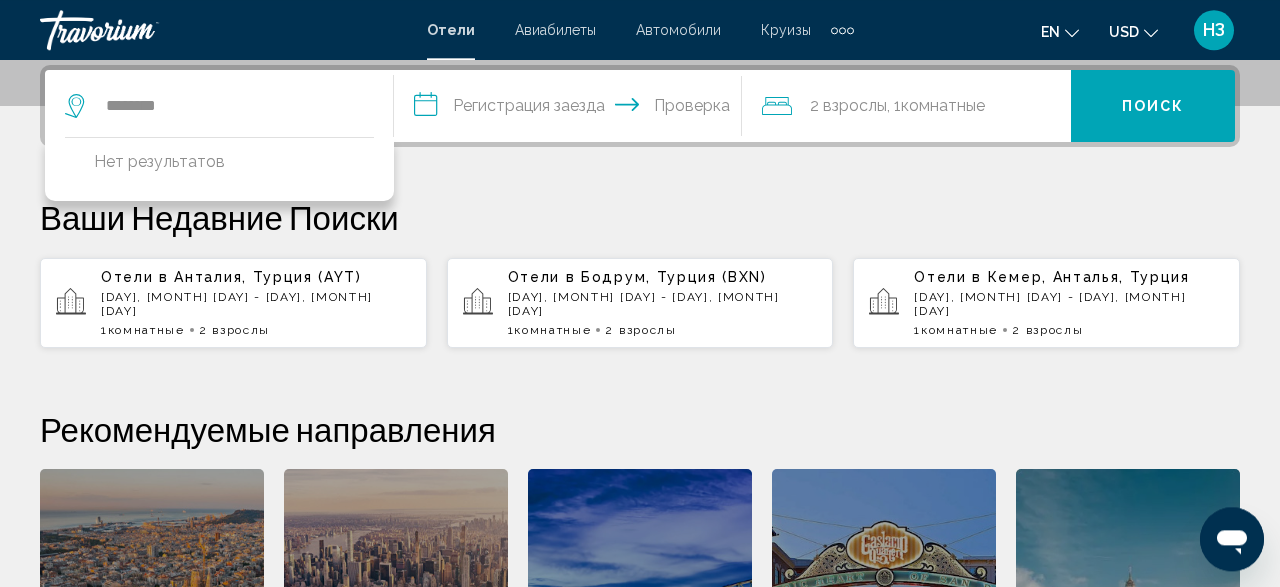 click on "**********" at bounding box center (572, 109) 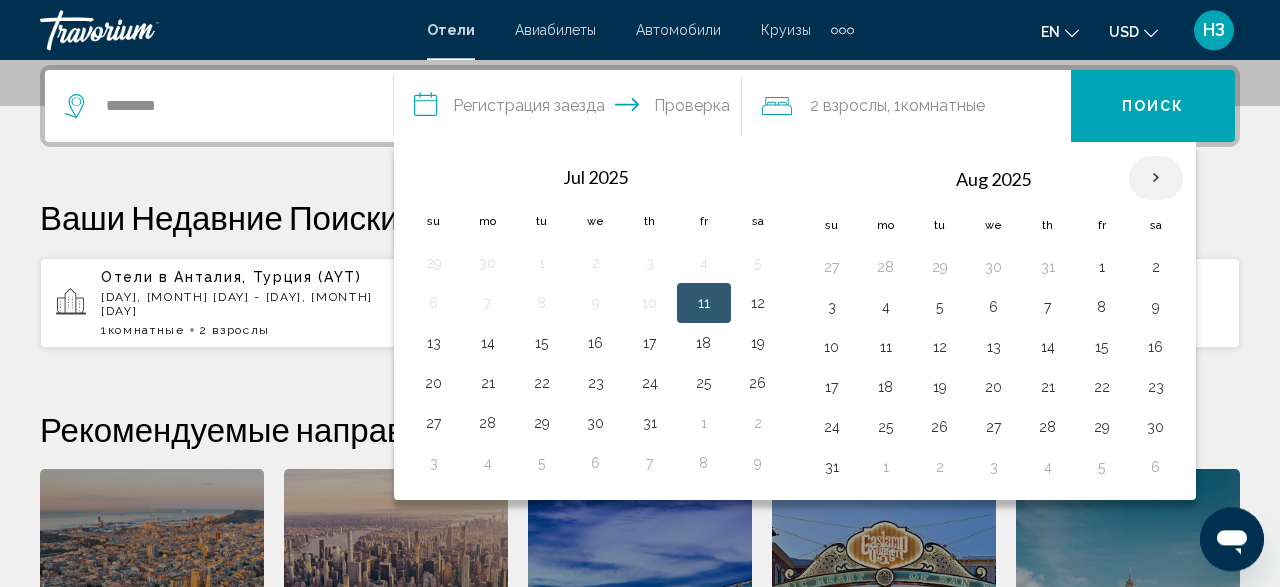 click at bounding box center (1156, 178) 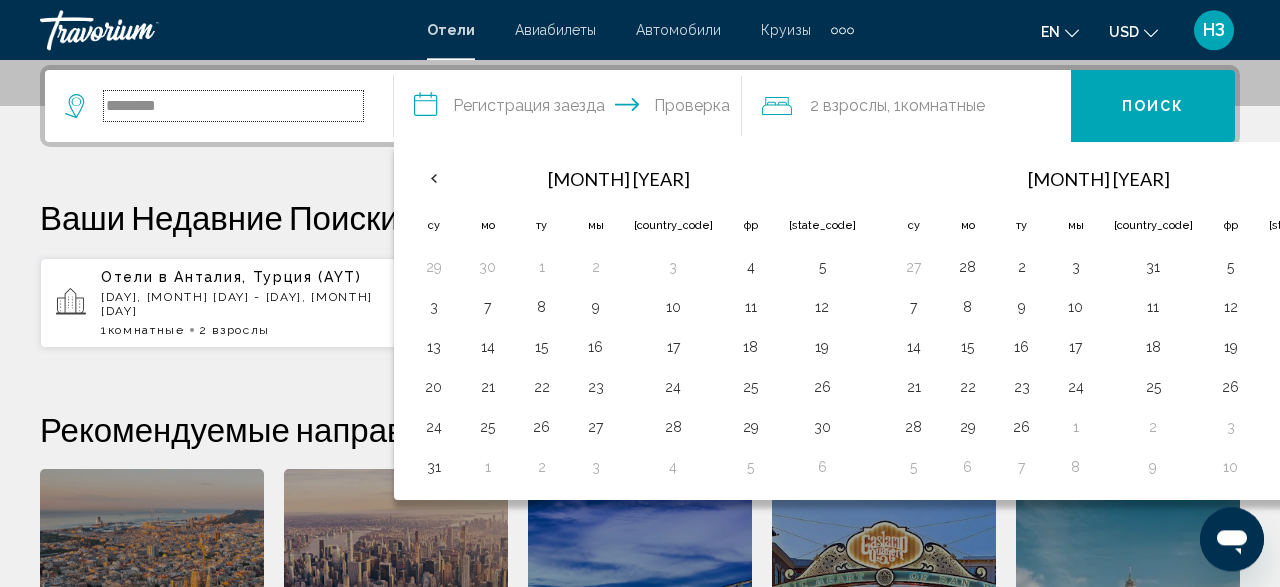 click on "********" at bounding box center (233, 106) 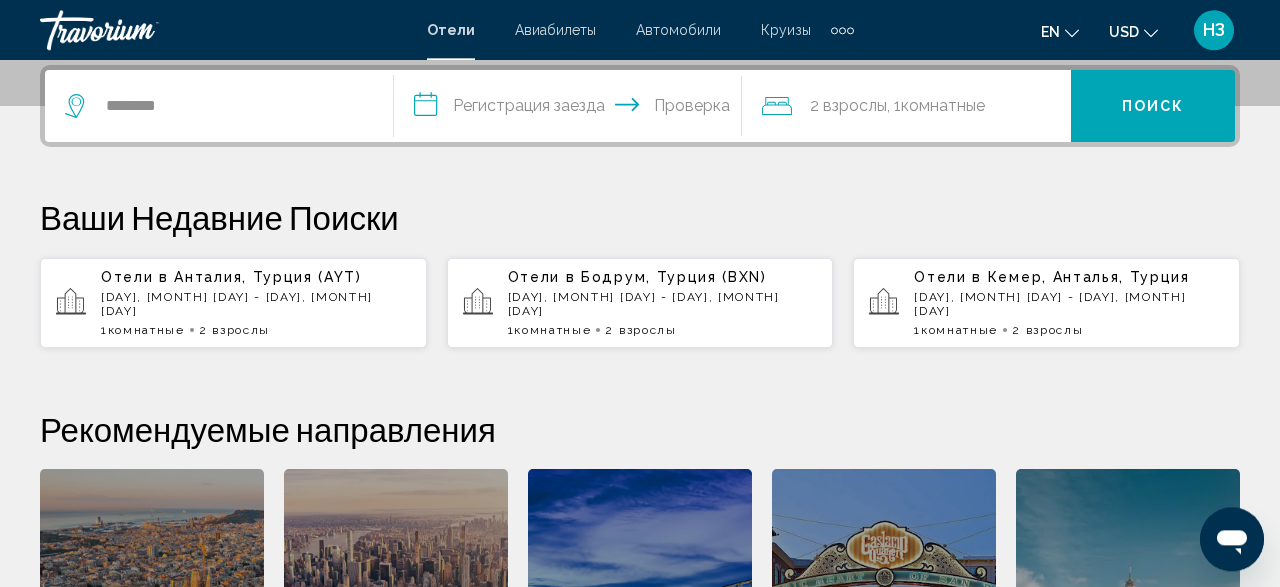 type 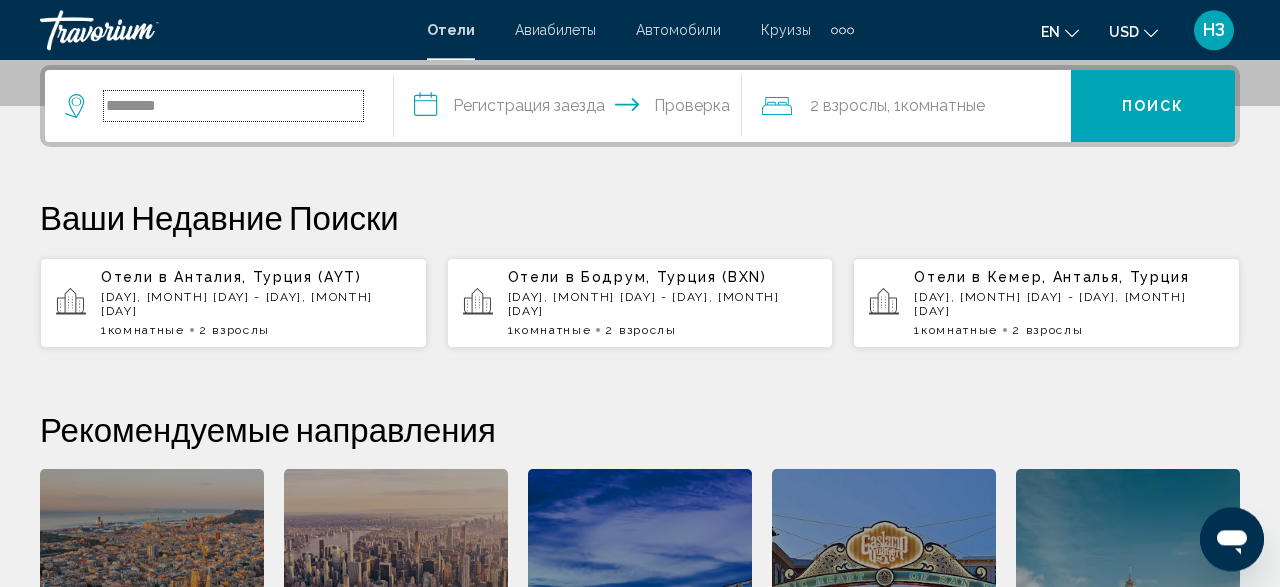 click on "********" at bounding box center (233, 106) 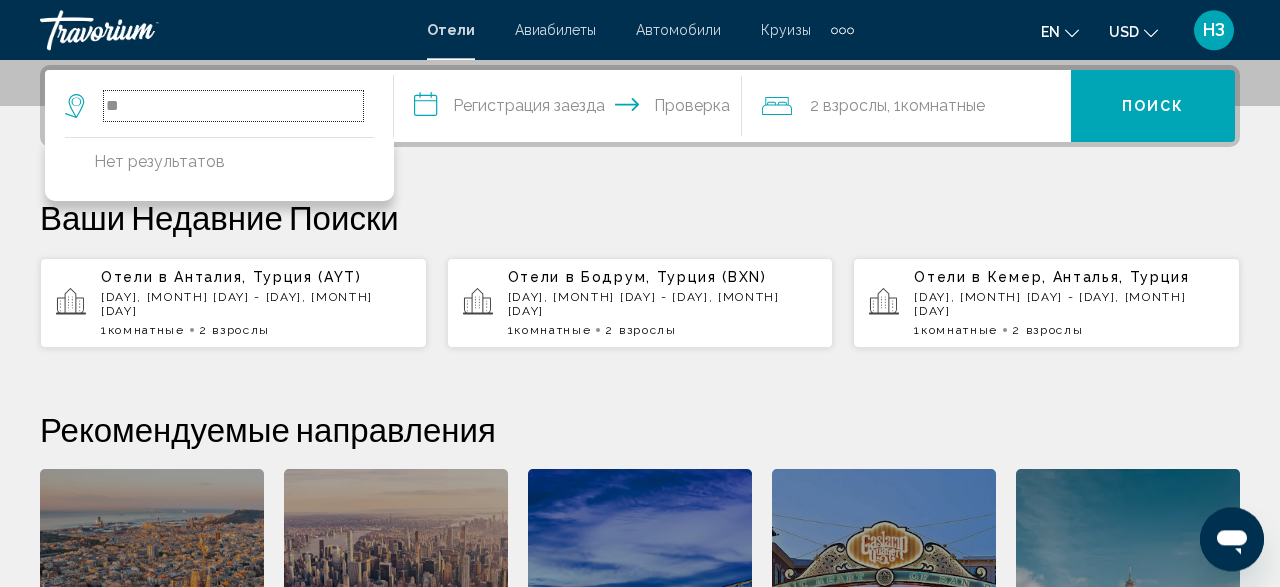 type on "*" 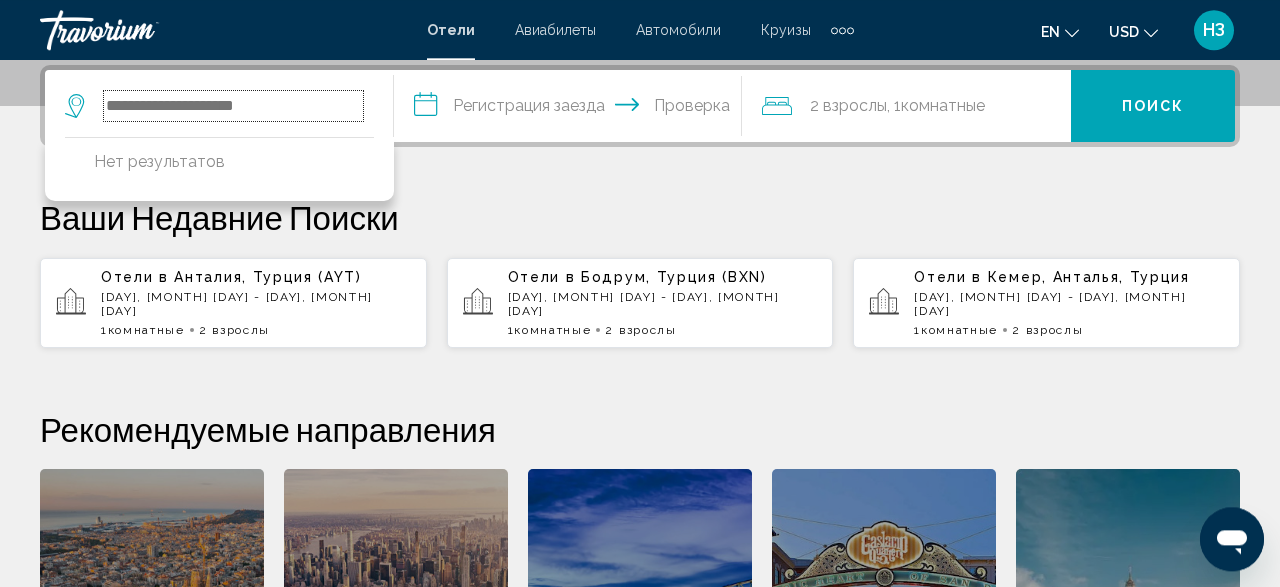 type on "*" 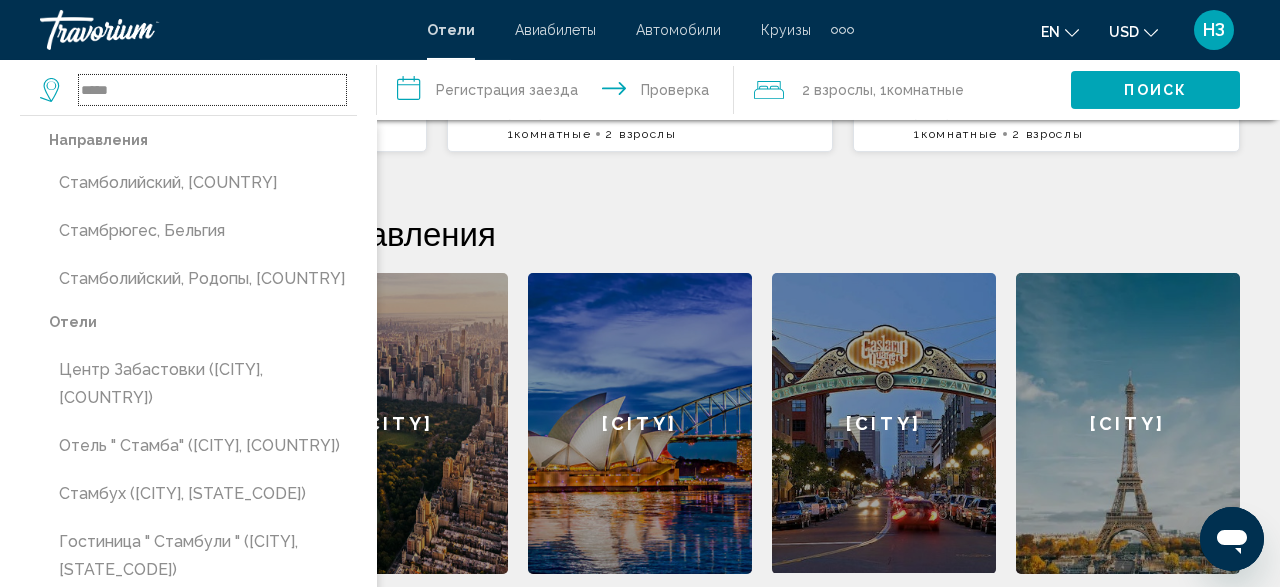scroll, scrollTop: 702, scrollLeft: 0, axis: vertical 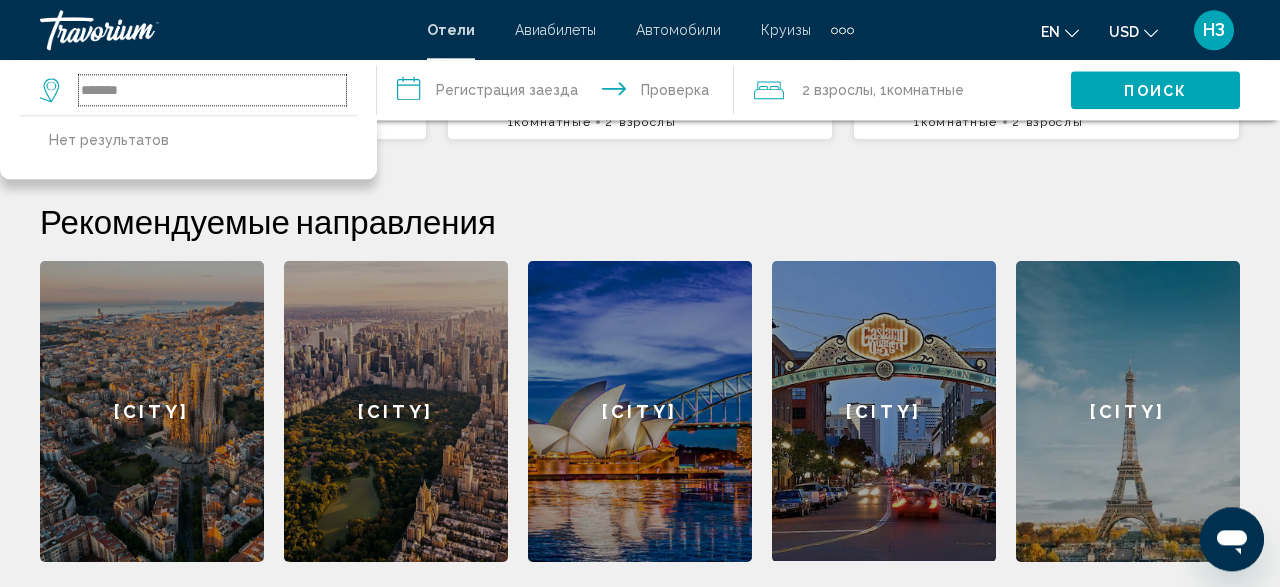 click on "*******" at bounding box center (212, 90) 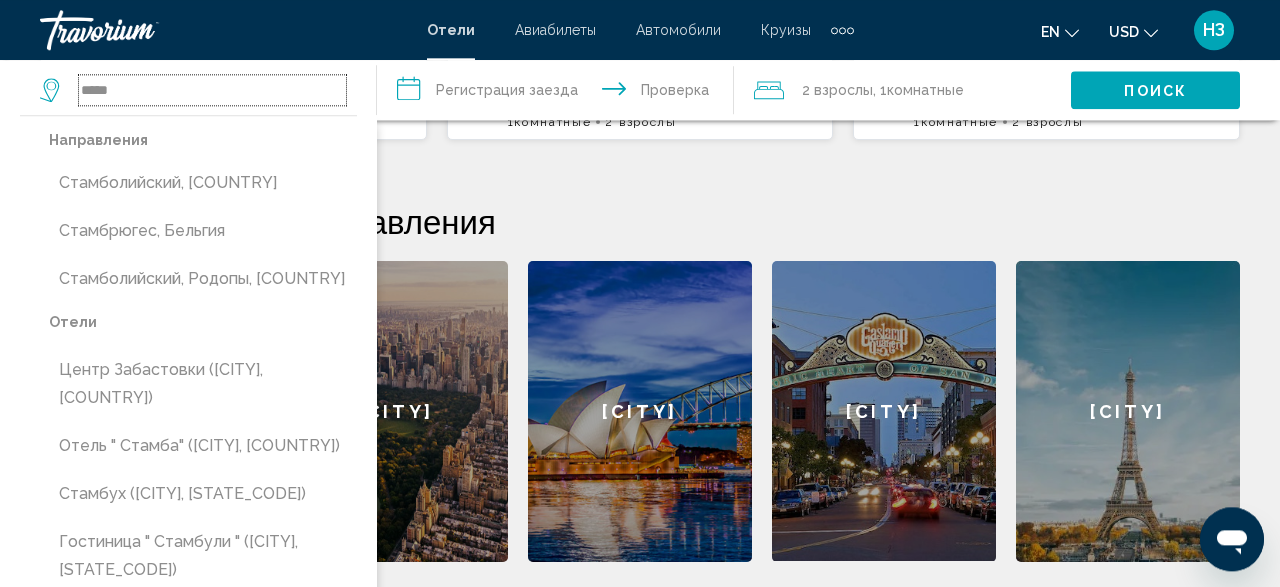 click on "*****" at bounding box center (212, 90) 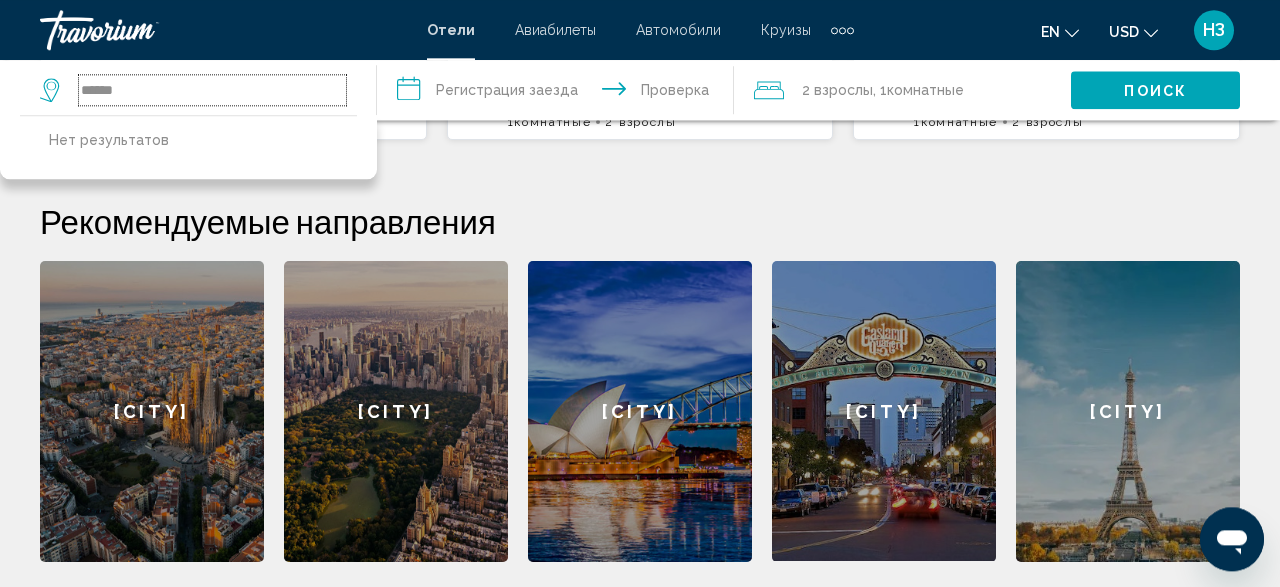 click on "******" at bounding box center (212, 90) 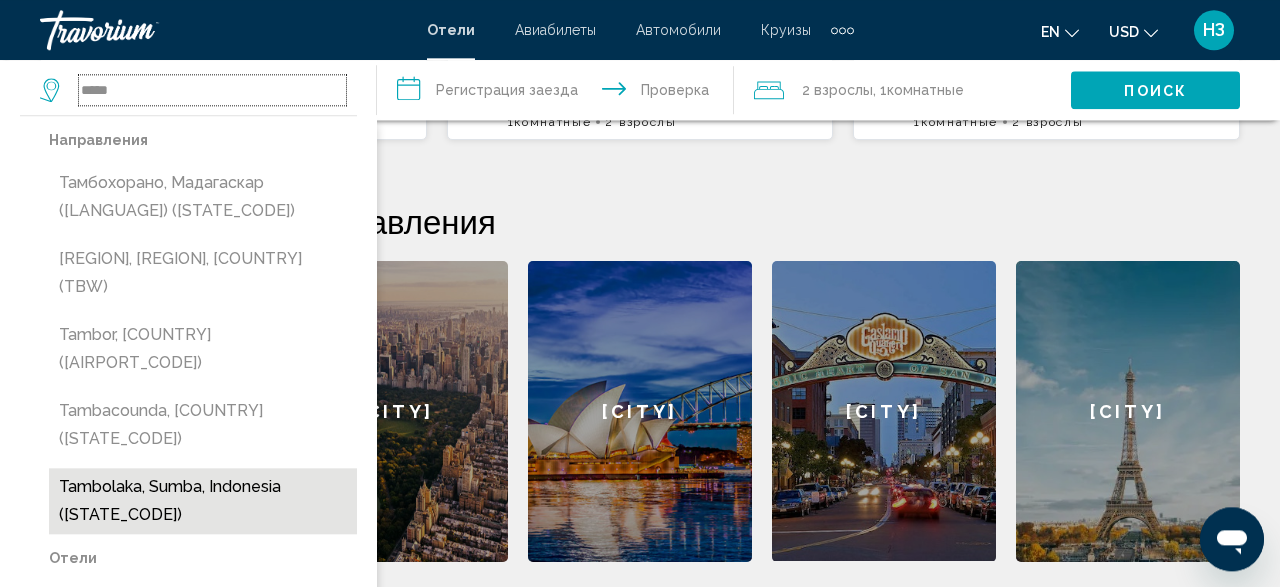 scroll, scrollTop: 956, scrollLeft: 0, axis: vertical 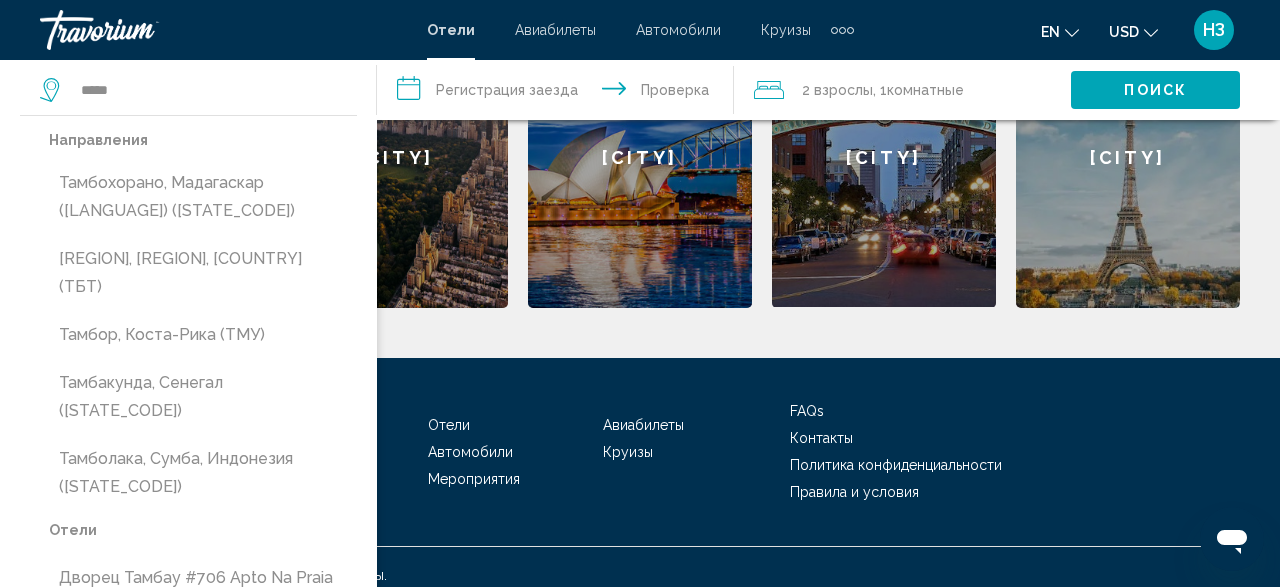 click on "Направления" at bounding box center (203, 140) 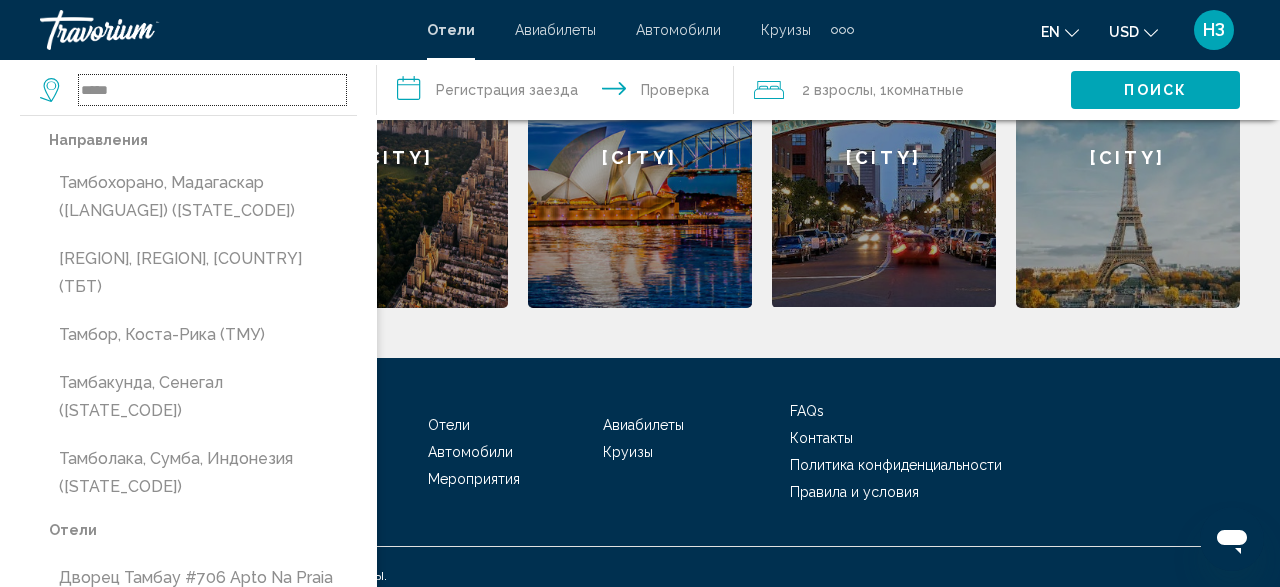 click on "*****" at bounding box center (212, 90) 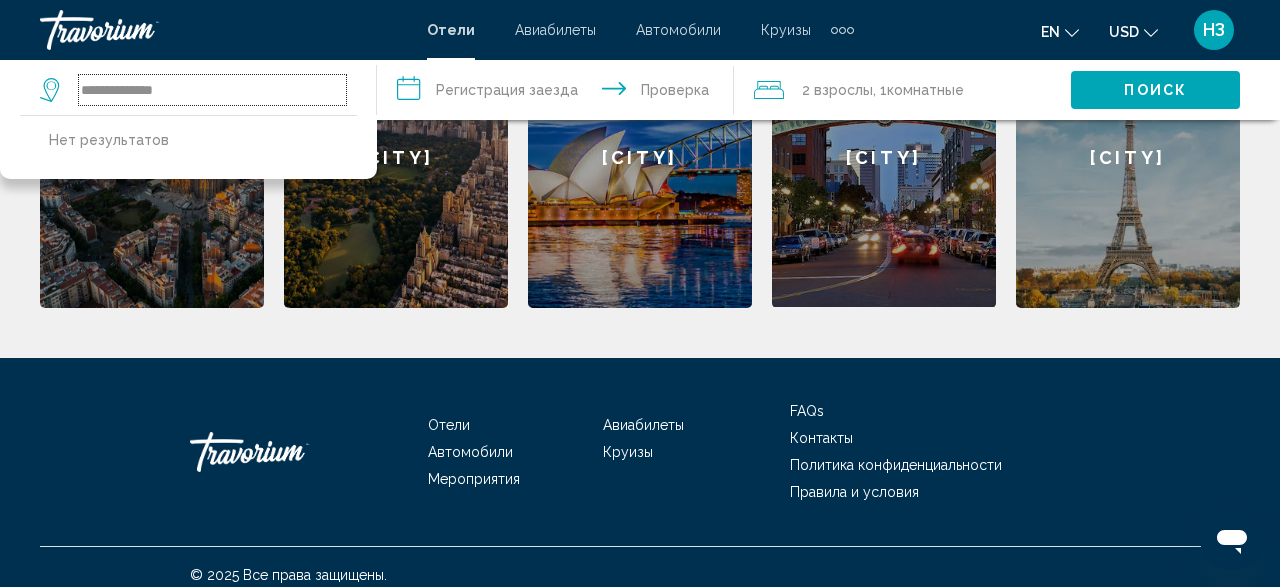 drag, startPoint x: 181, startPoint y: 89, endPoint x: 128, endPoint y: 86, distance: 53.08484 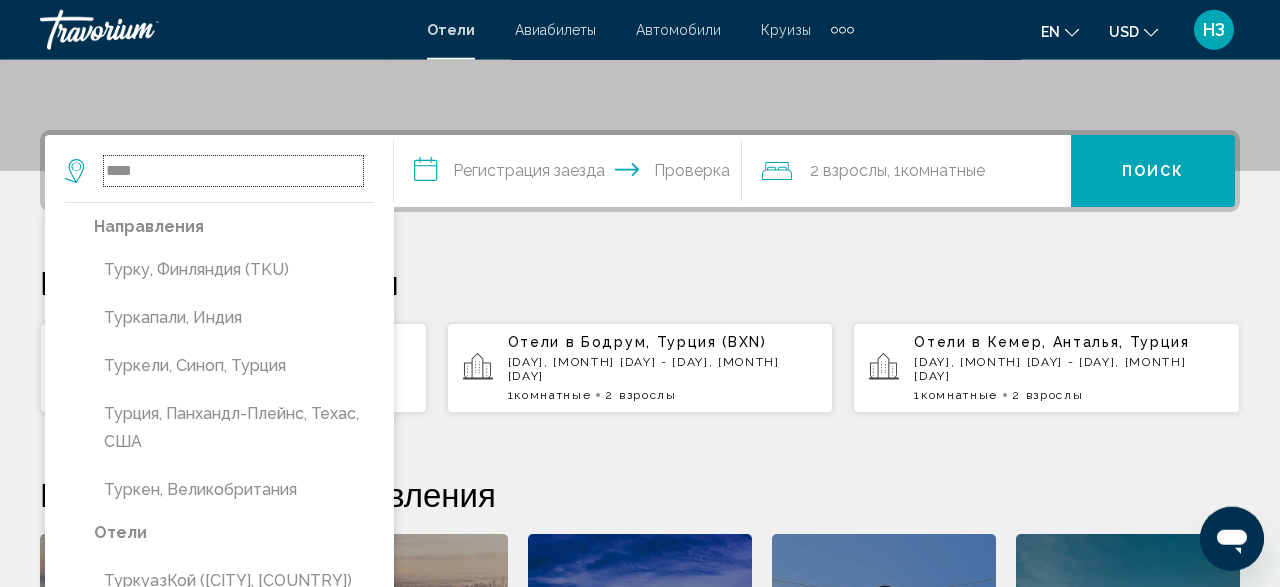 scroll, scrollTop: 436, scrollLeft: 0, axis: vertical 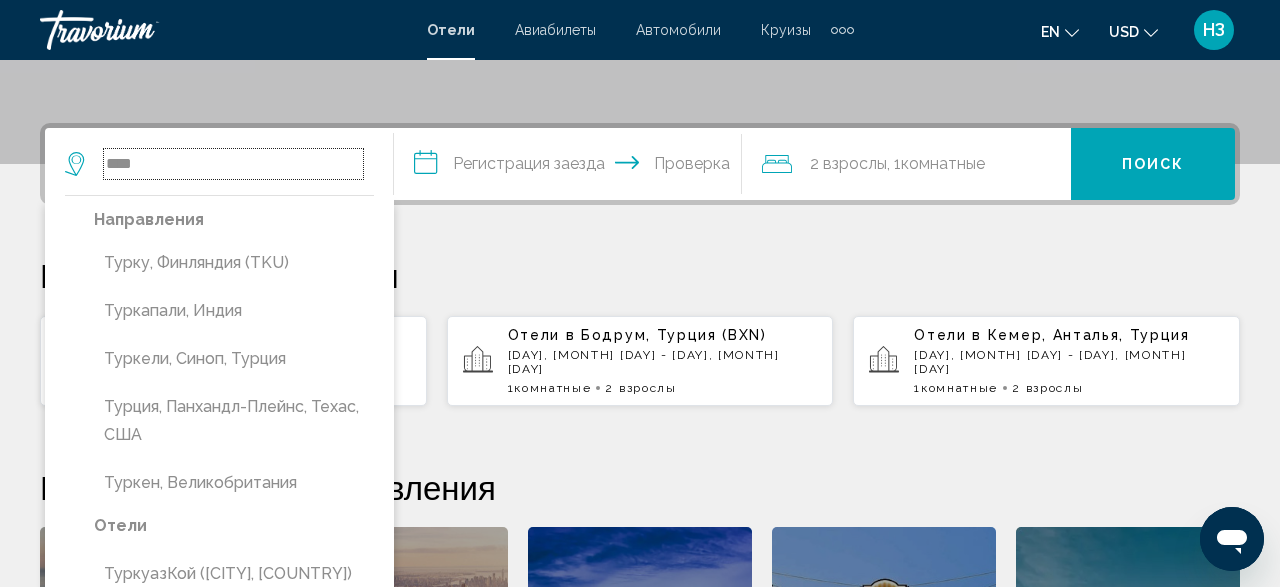 type on "***" 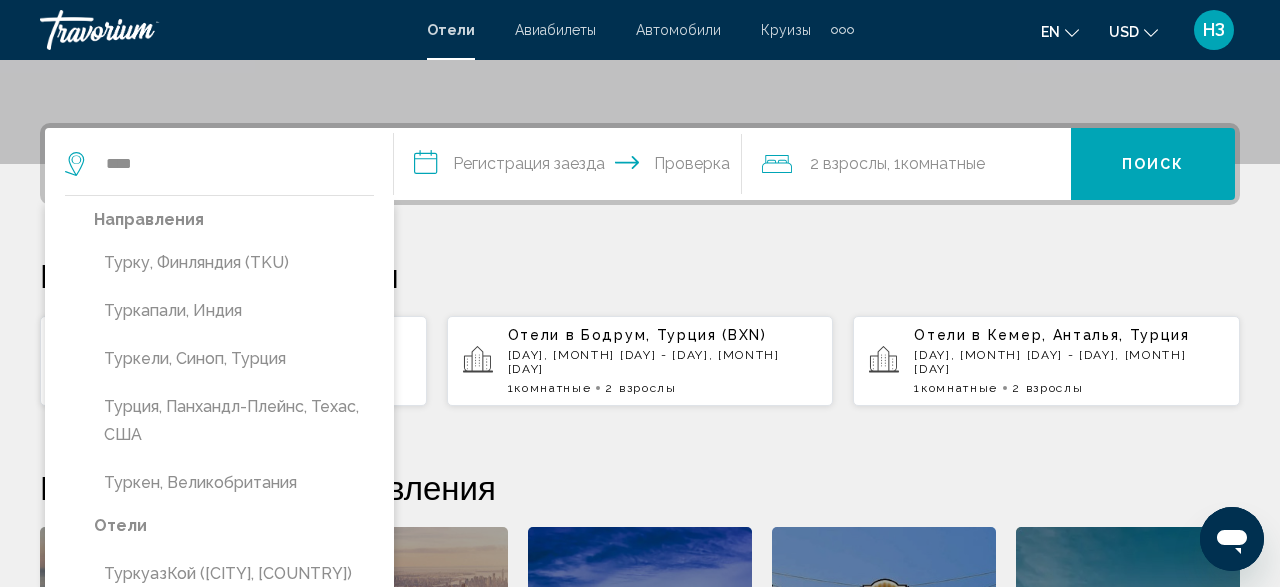 click on "Бодрум, Турция (BXN)" at bounding box center [674, 335] 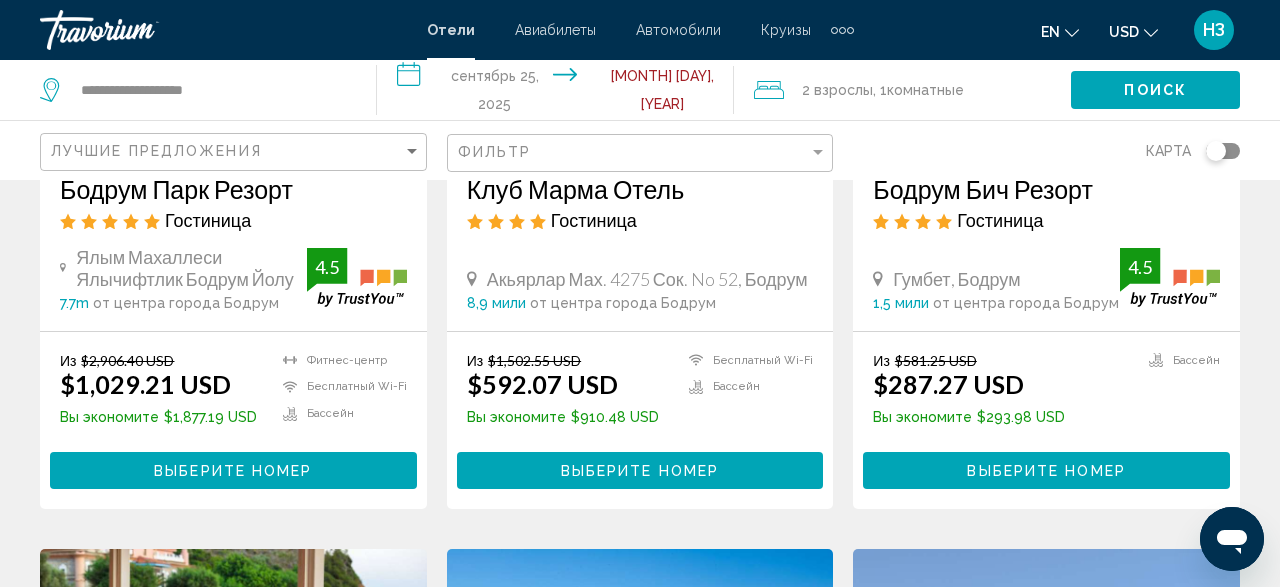 scroll, scrollTop: 0, scrollLeft: 0, axis: both 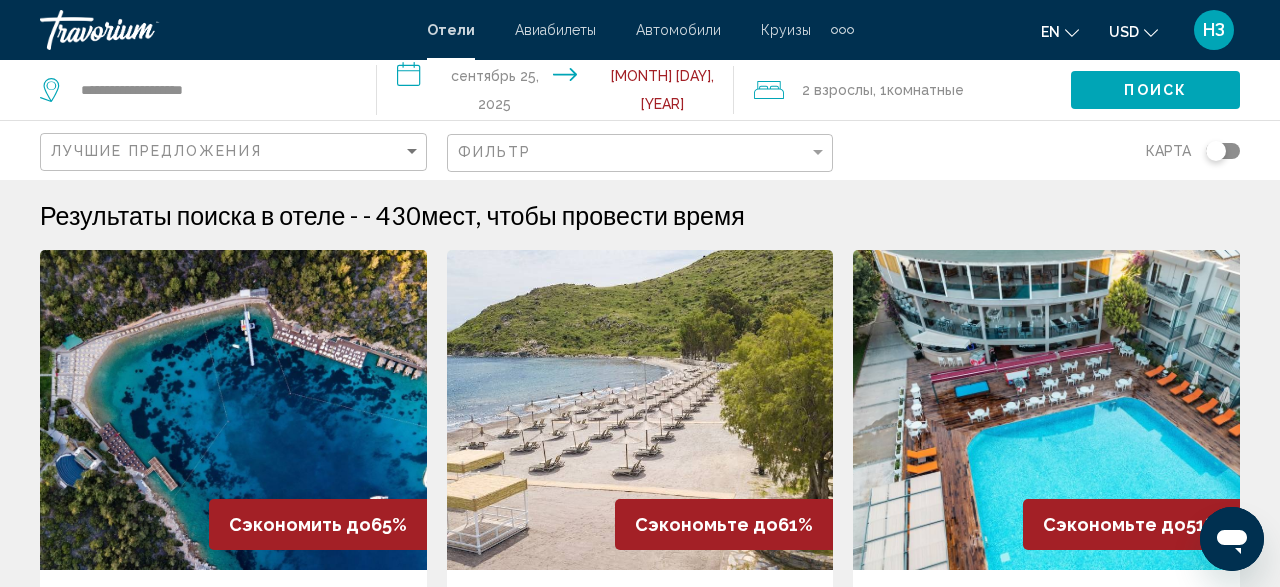 click on "**********" at bounding box center (559, 93) 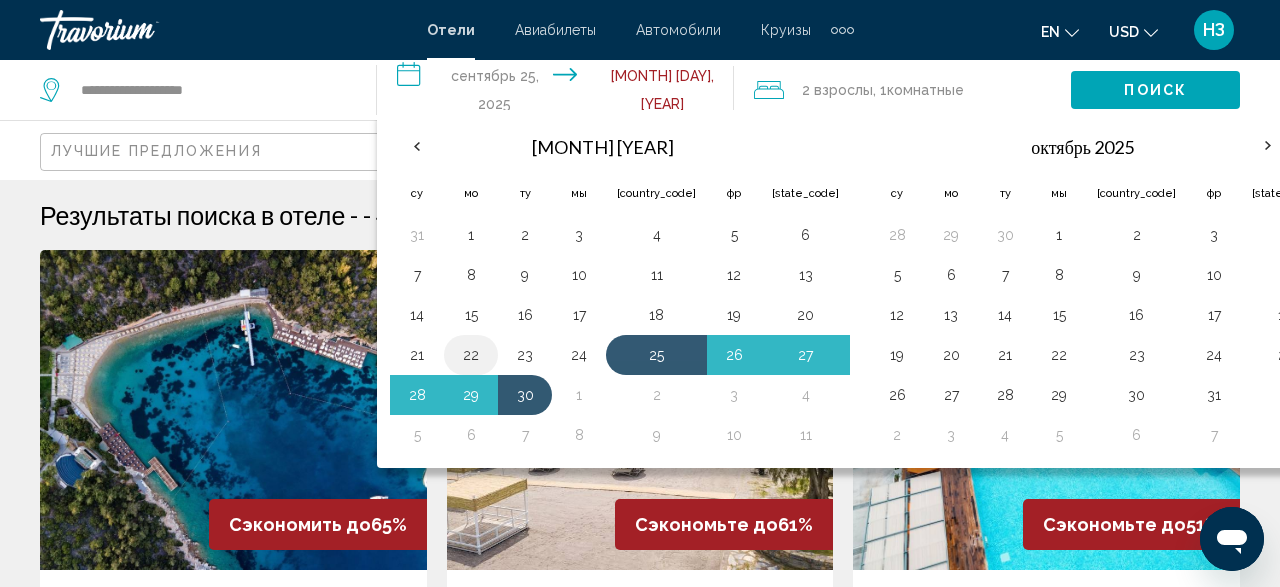 click on "22" at bounding box center [471, 355] 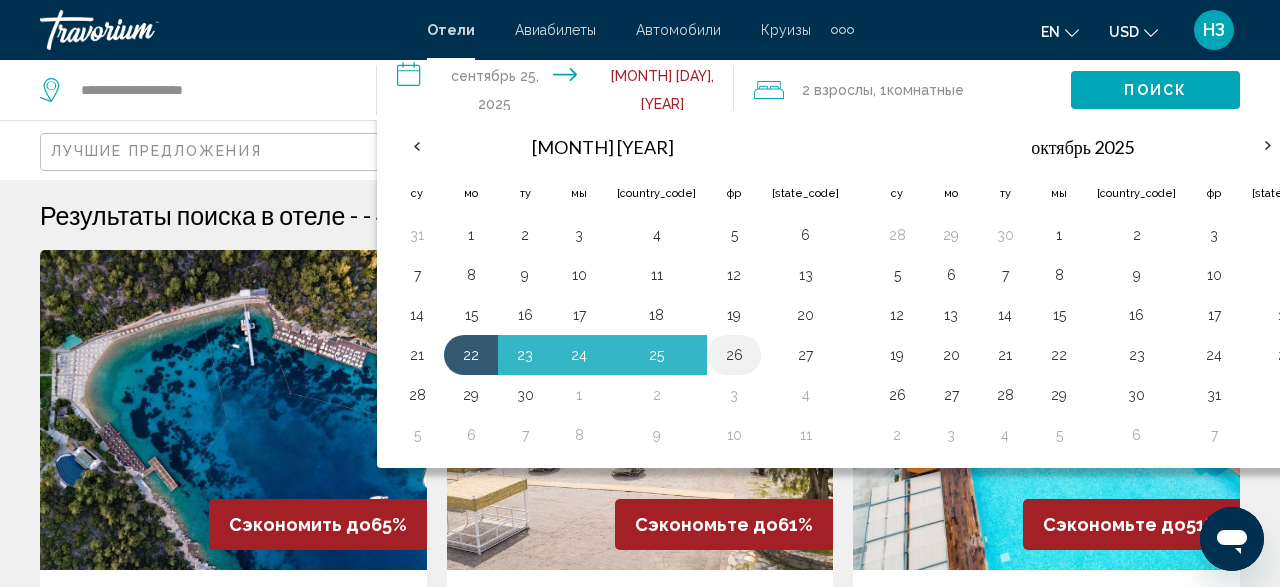 click on "26" at bounding box center (734, 355) 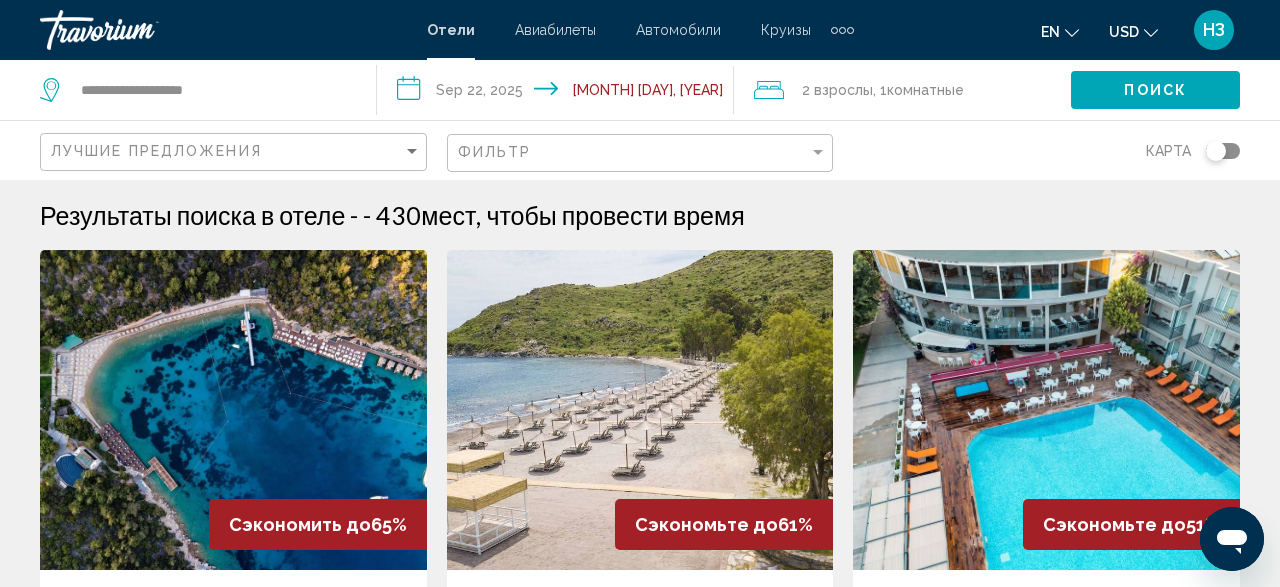 click 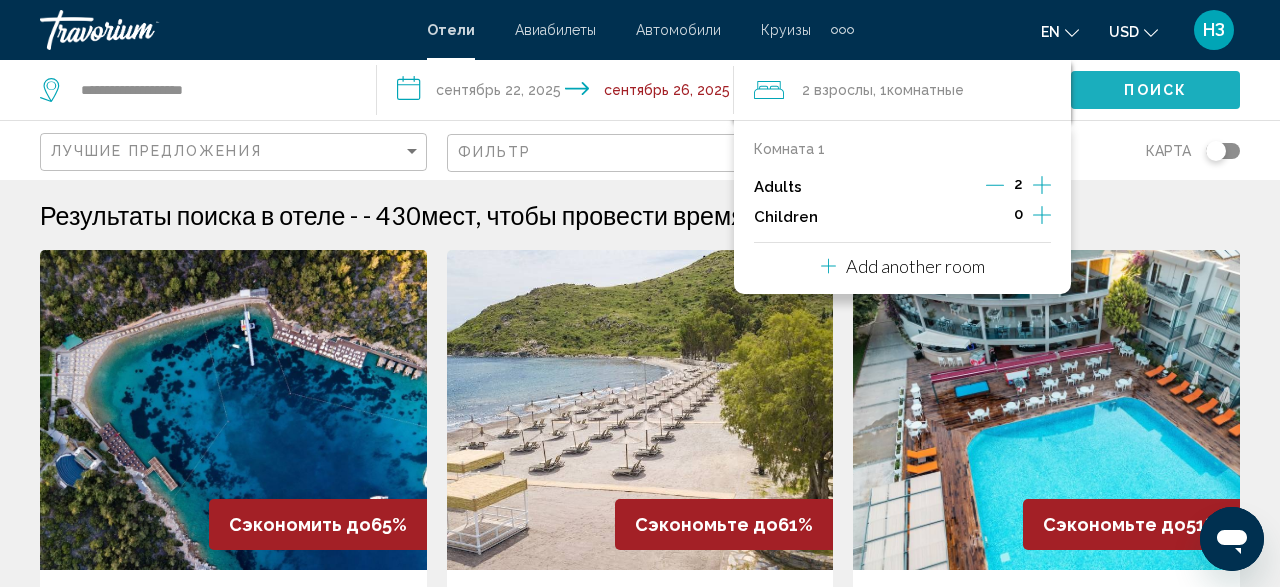 click on "Поиск" 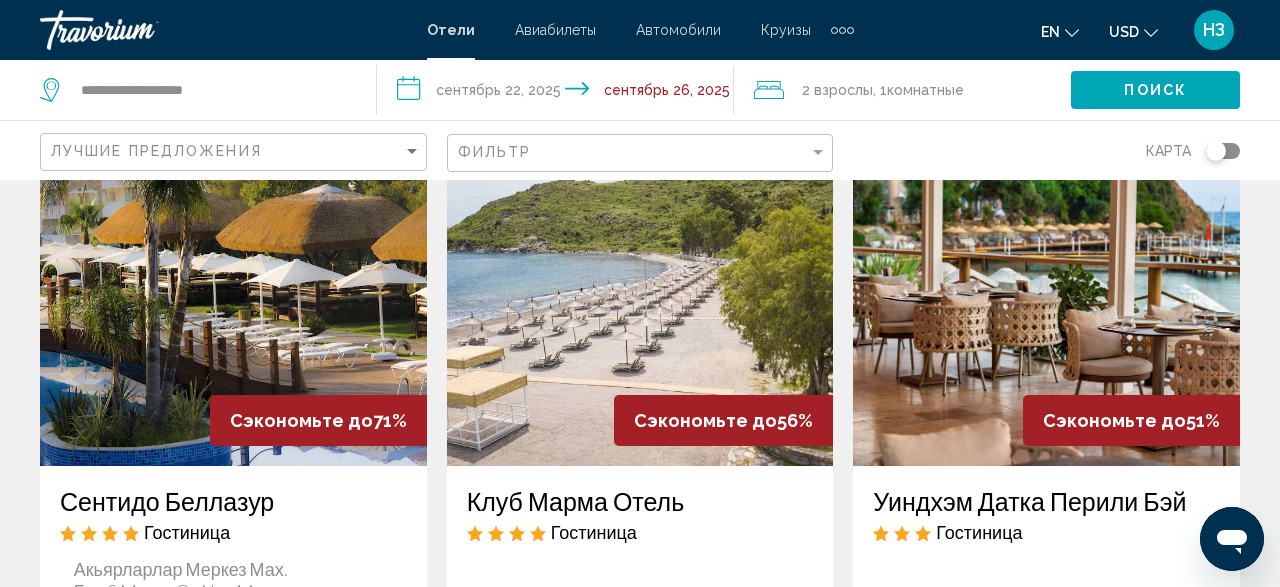 scroll, scrollTop: 0, scrollLeft: 0, axis: both 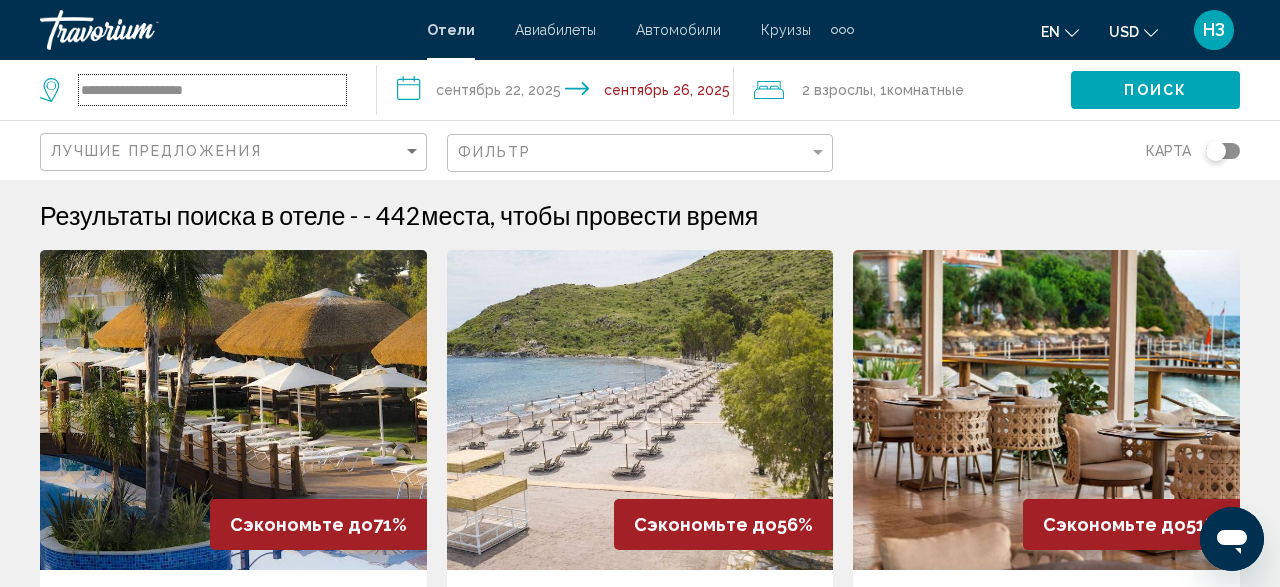 click on "**********" at bounding box center [212, 90] 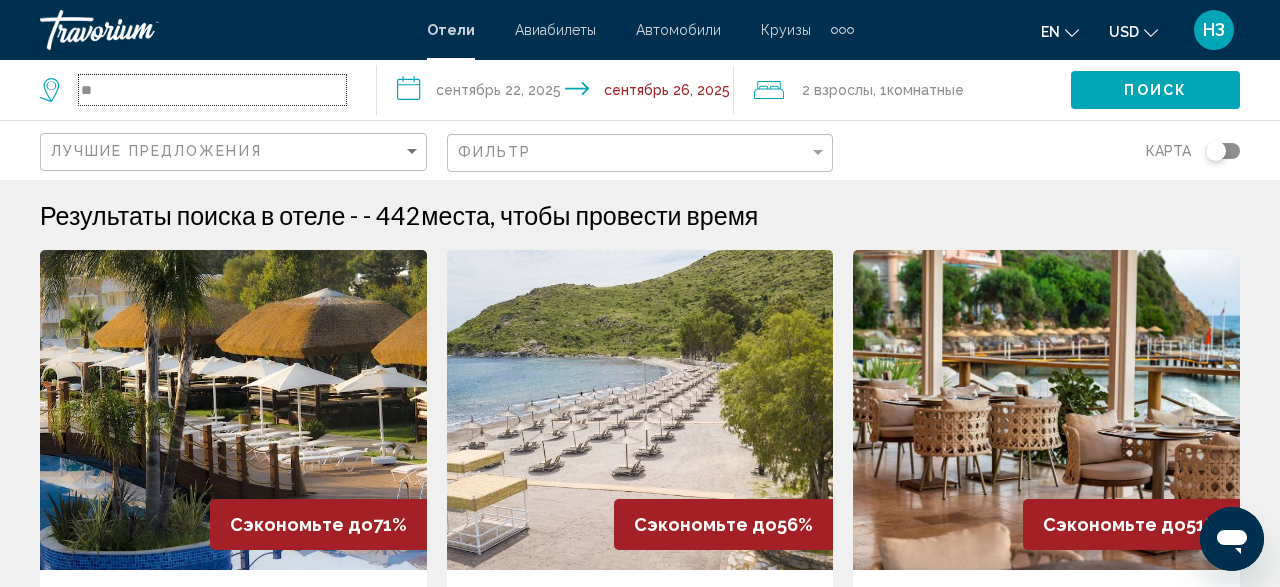 type on "*" 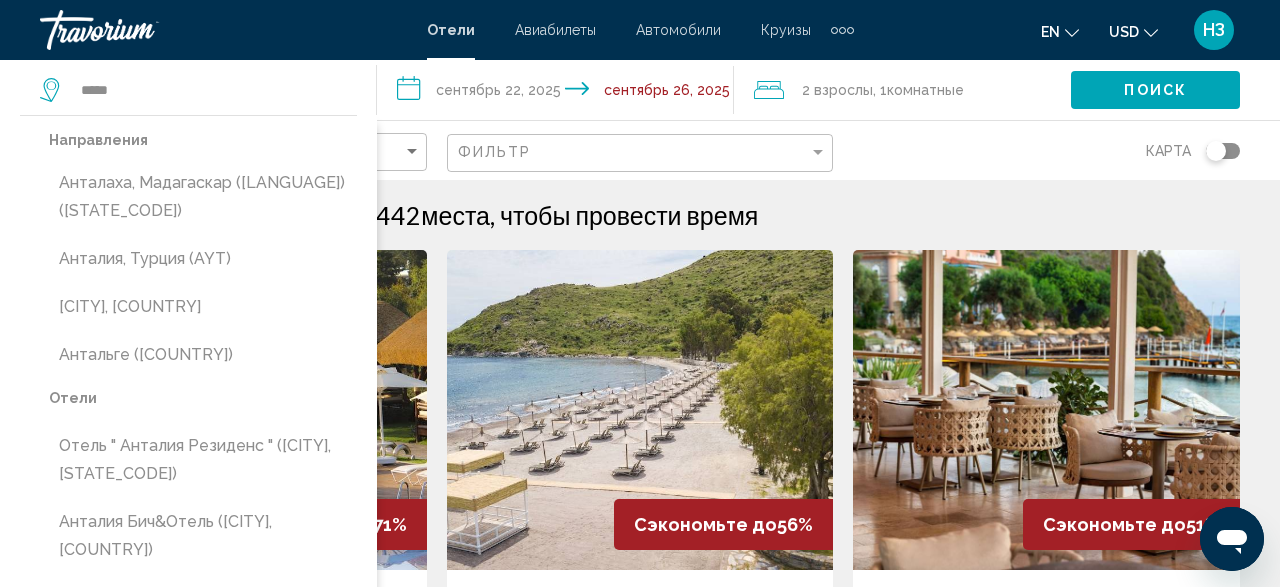 click on "Анталия, Турция (AYT)" at bounding box center [203, 259] 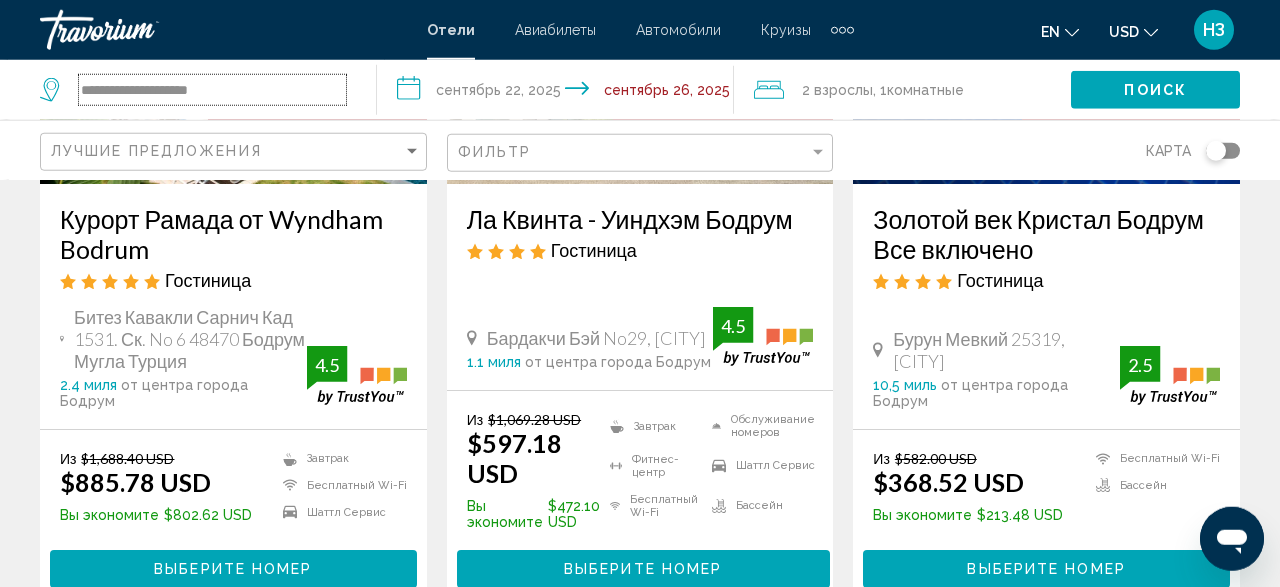 scroll, scrollTop: 1144, scrollLeft: 0, axis: vertical 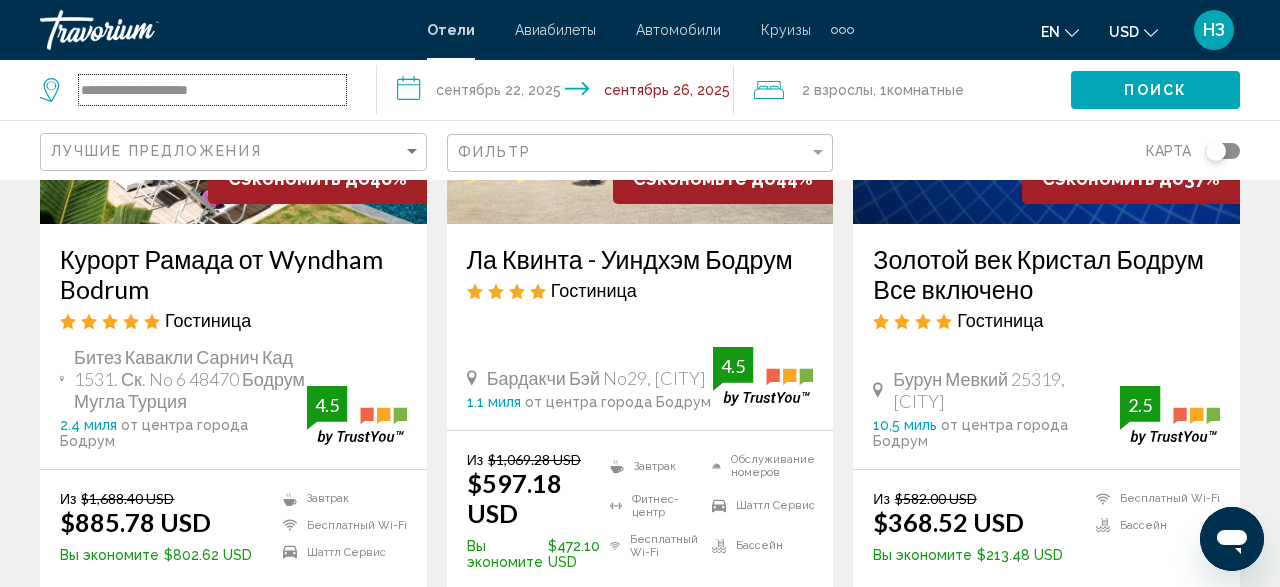 click on "**********" at bounding box center (212, 90) 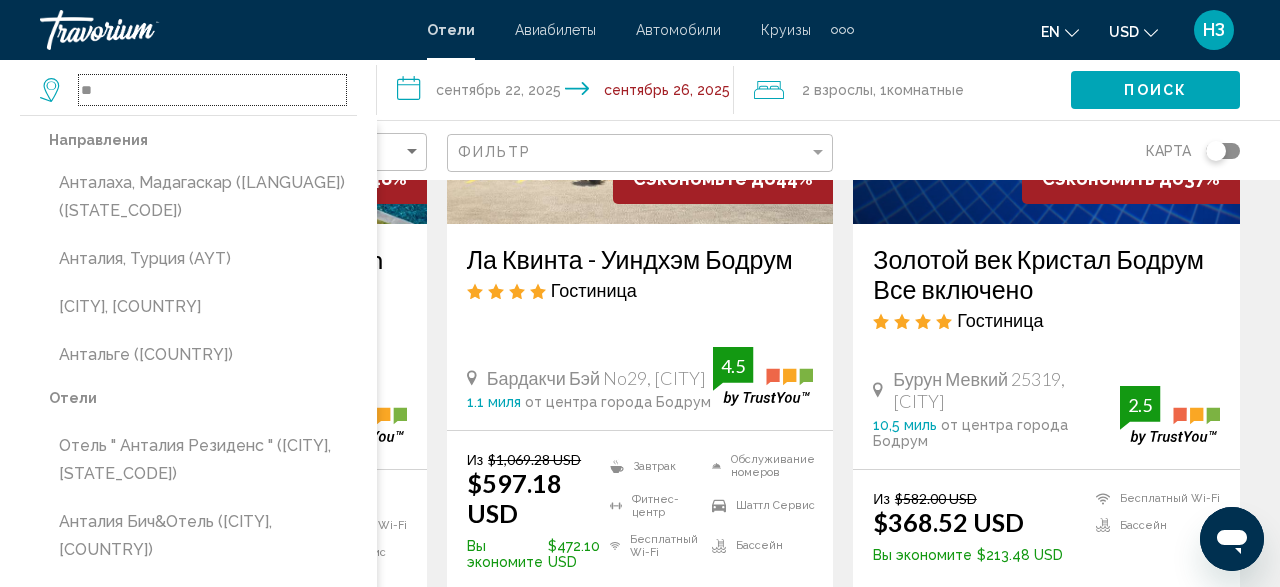 type on "*" 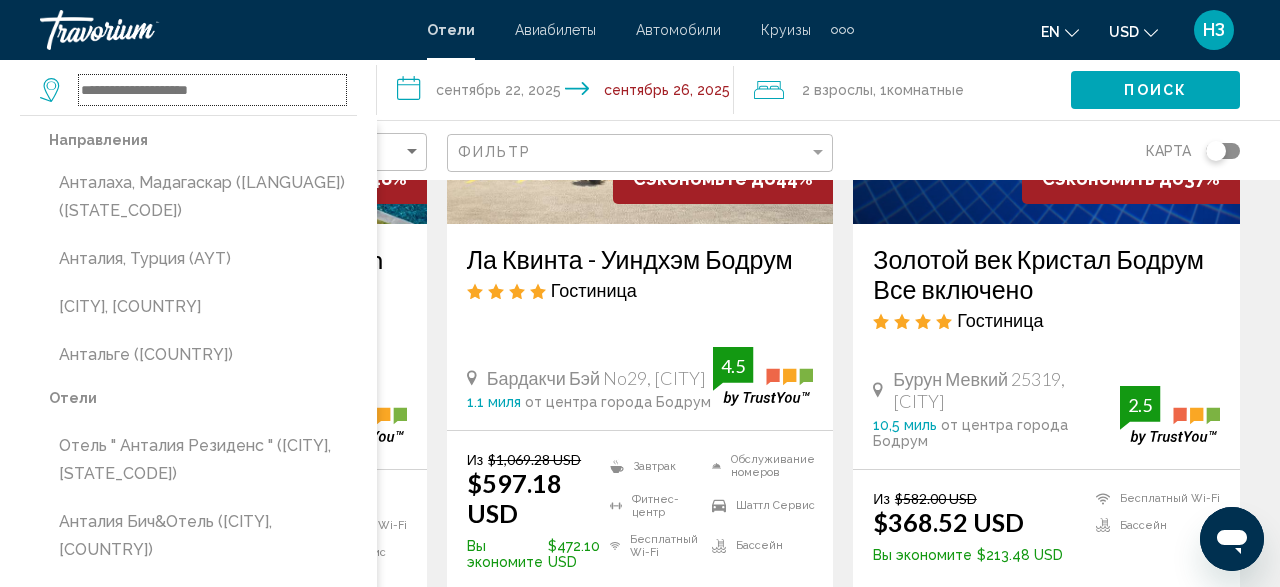 click at bounding box center (212, 90) 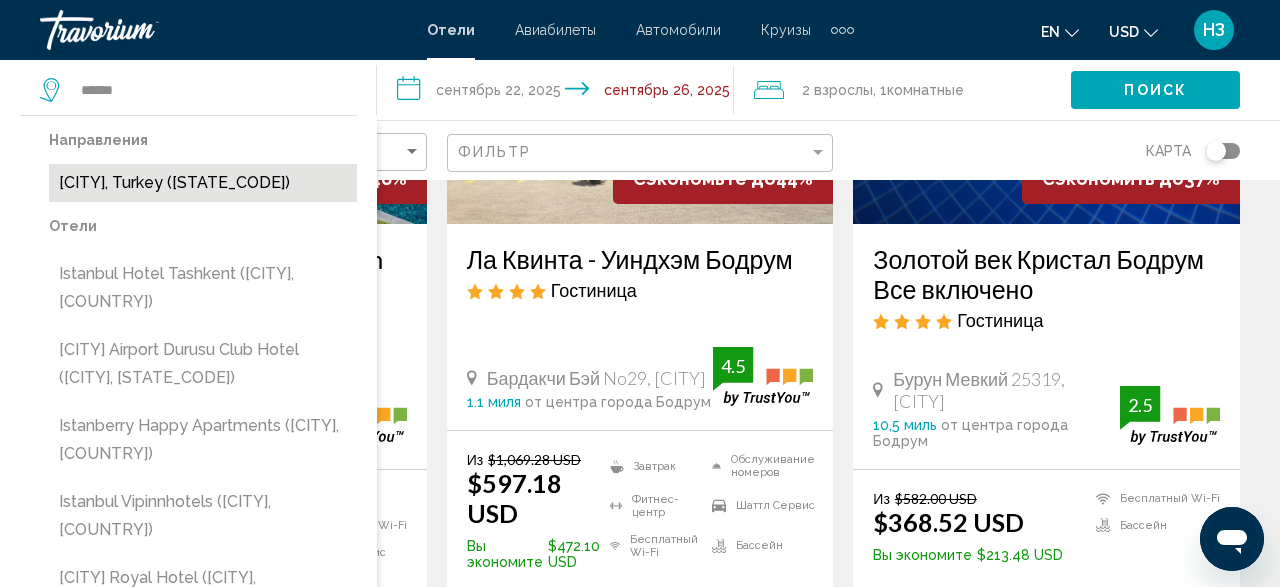 click on "[CITY], Turkey ([STATE_CODE])" at bounding box center (203, 183) 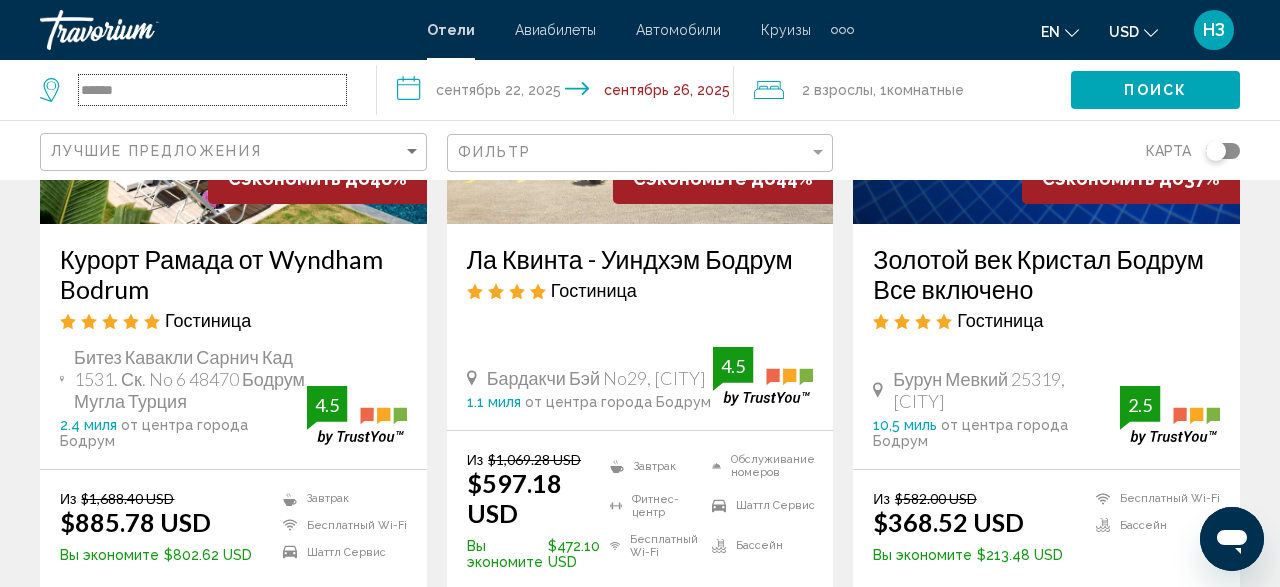 type on "**********" 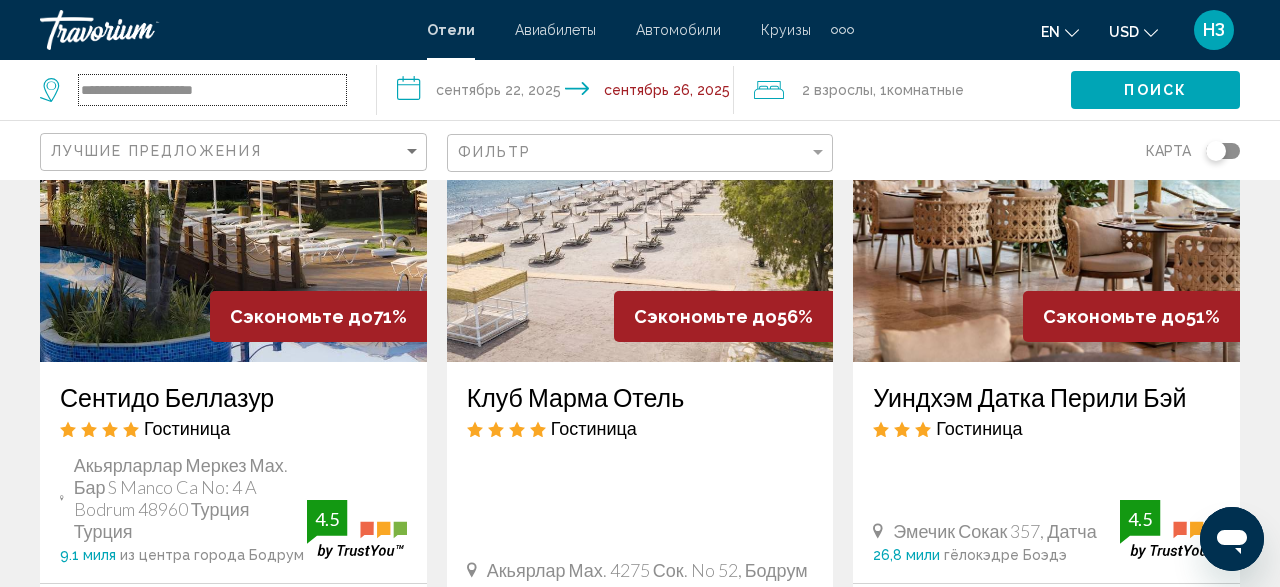 scroll, scrollTop: 0, scrollLeft: 0, axis: both 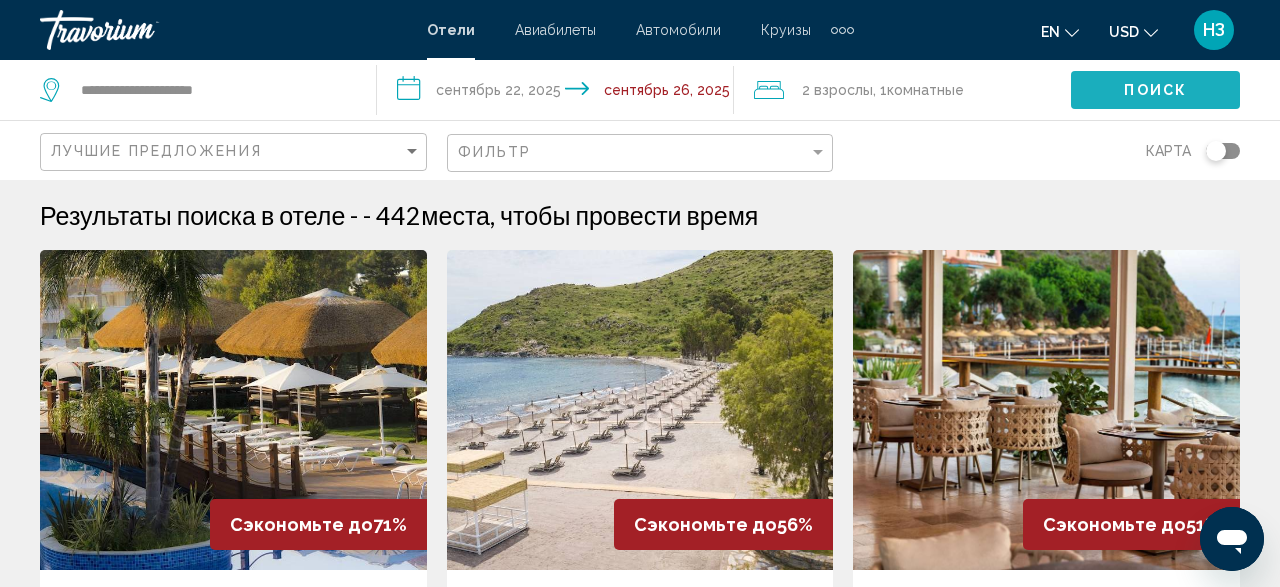 click on "Поиск" 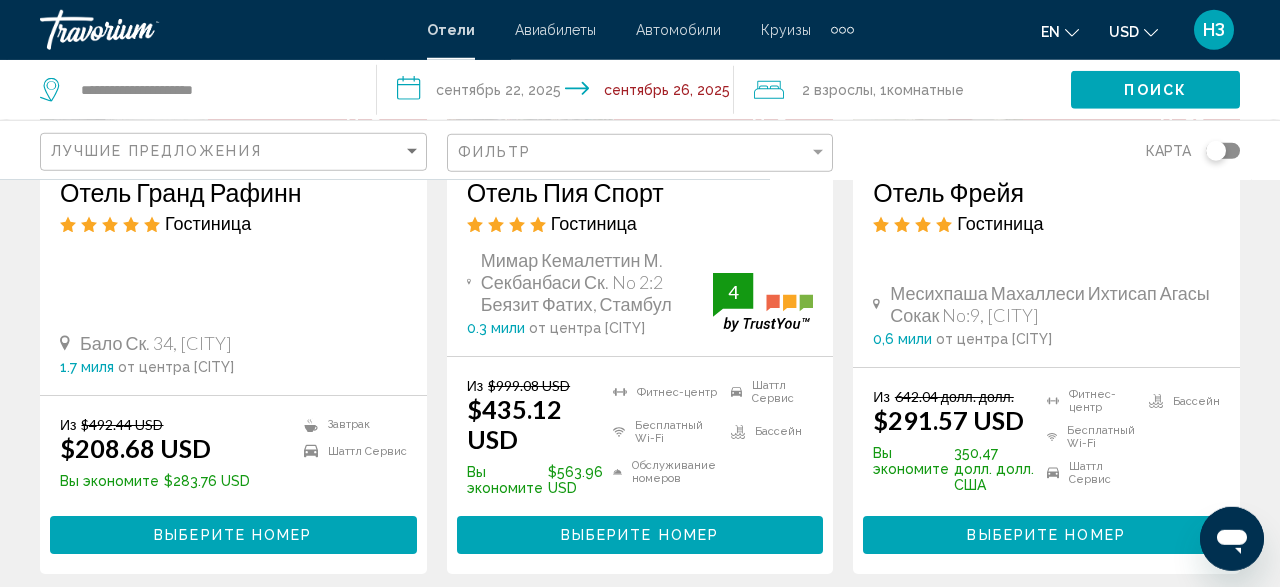 scroll, scrollTop: 1248, scrollLeft: 0, axis: vertical 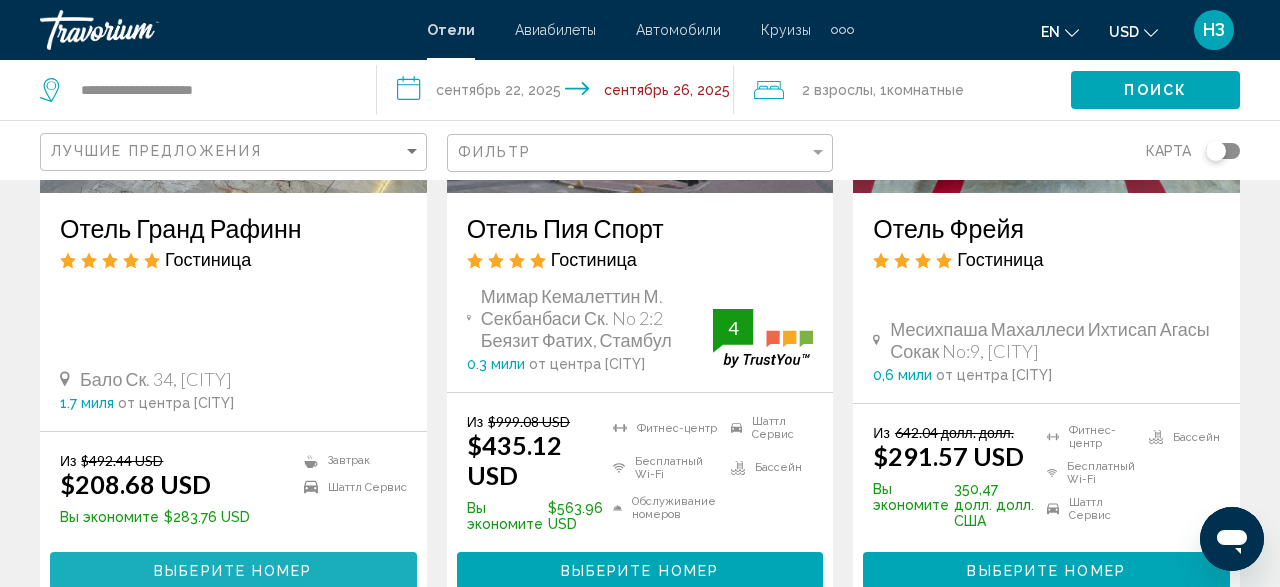 click on "Выберите номер" at bounding box center [233, 572] 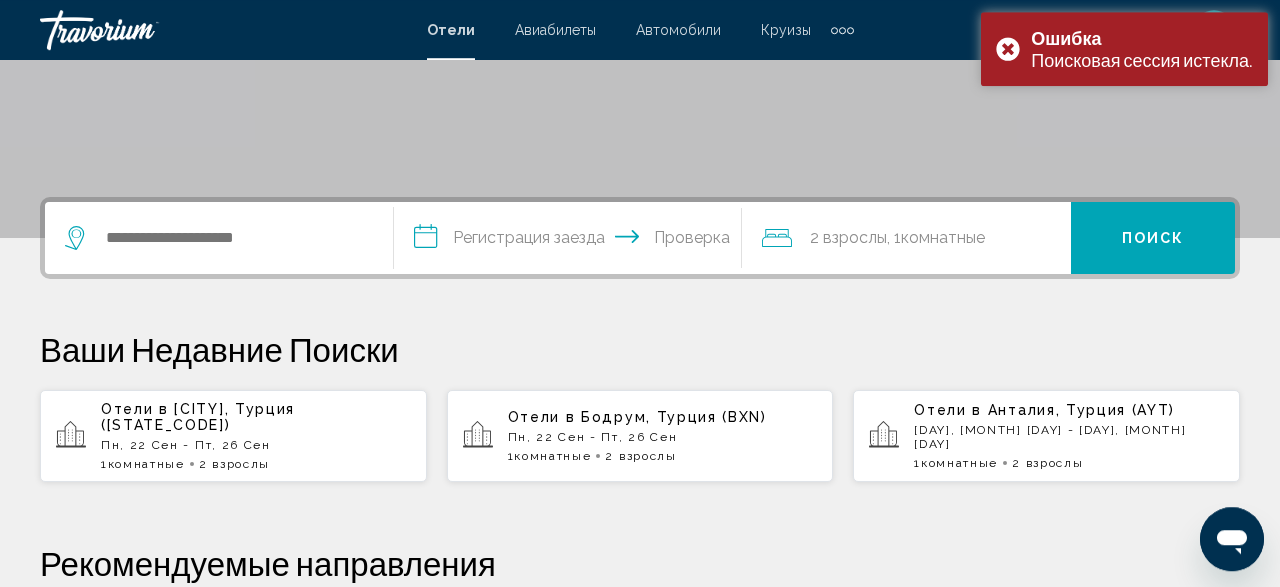 scroll, scrollTop: 312, scrollLeft: 0, axis: vertical 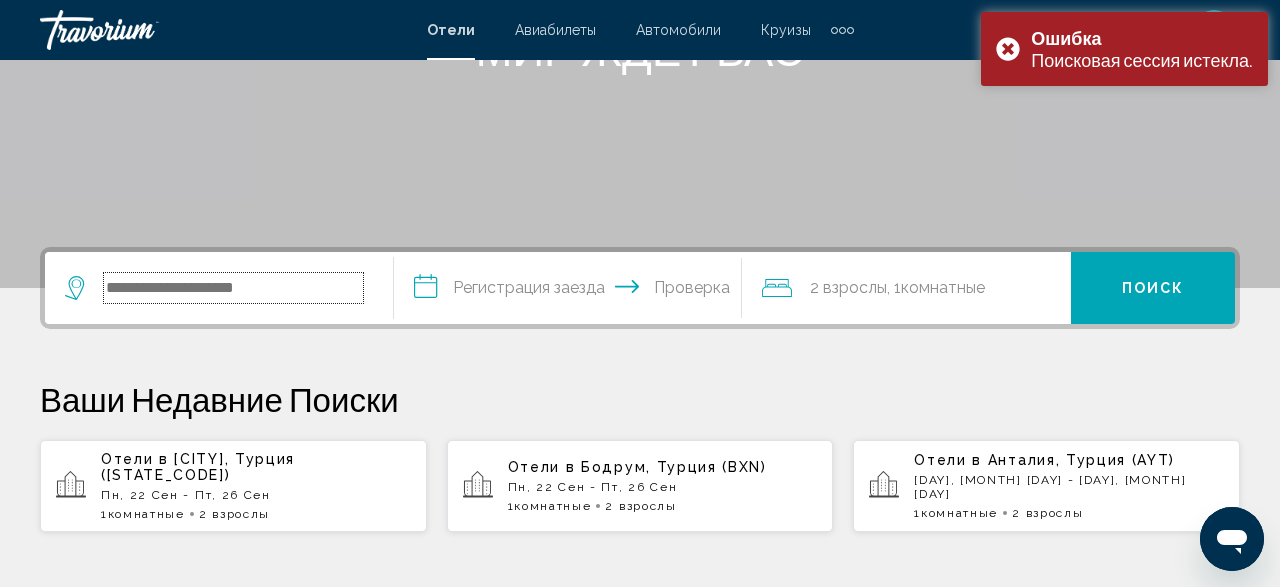 click at bounding box center (233, 288) 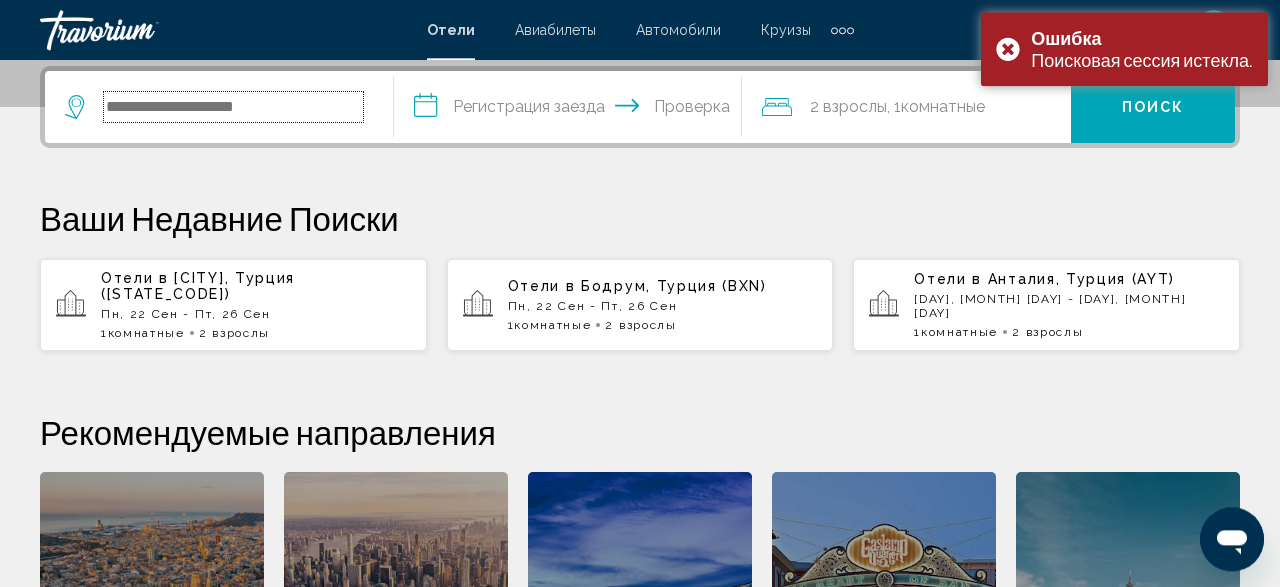 scroll, scrollTop: 494, scrollLeft: 0, axis: vertical 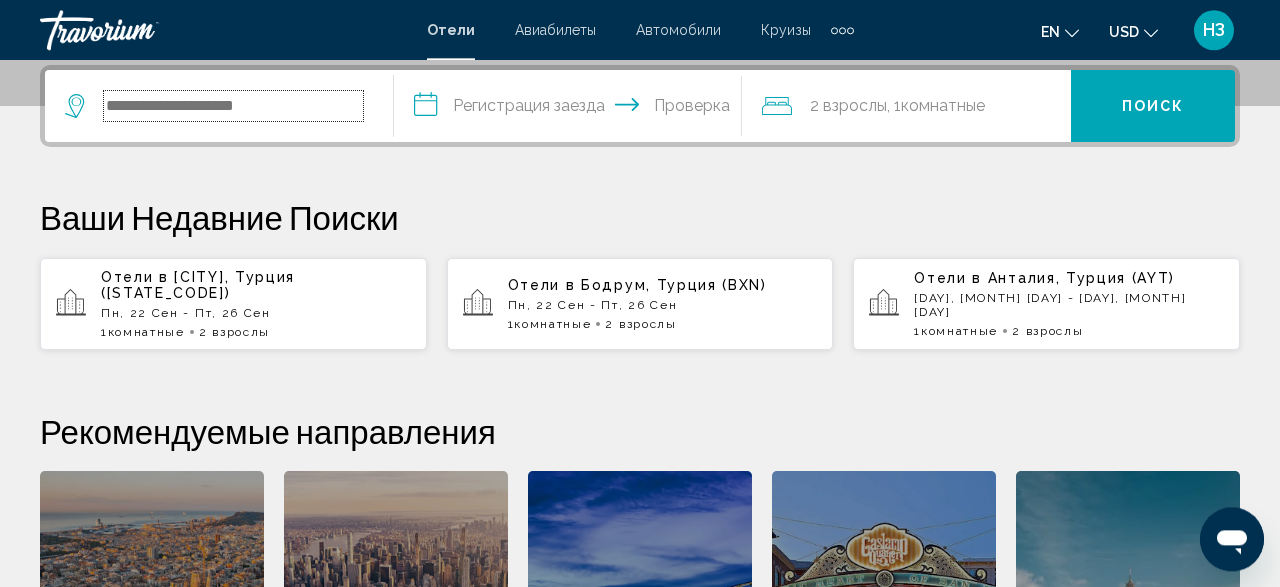 click at bounding box center [233, 106] 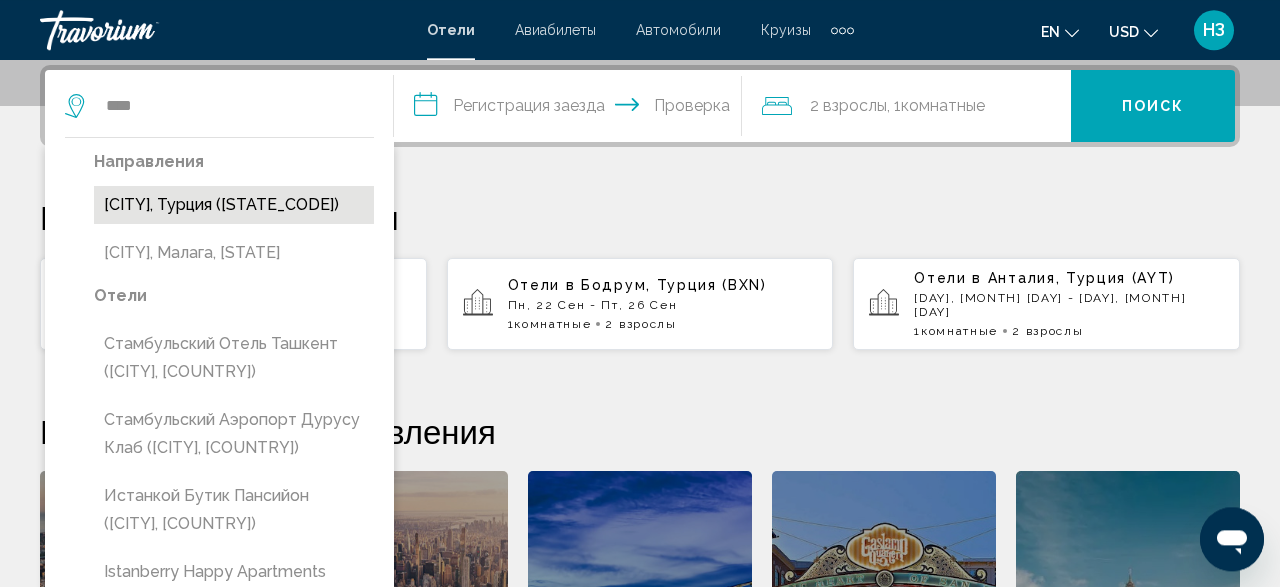 click on "[CITY], Турция ([STATE_CODE])" at bounding box center [234, 205] 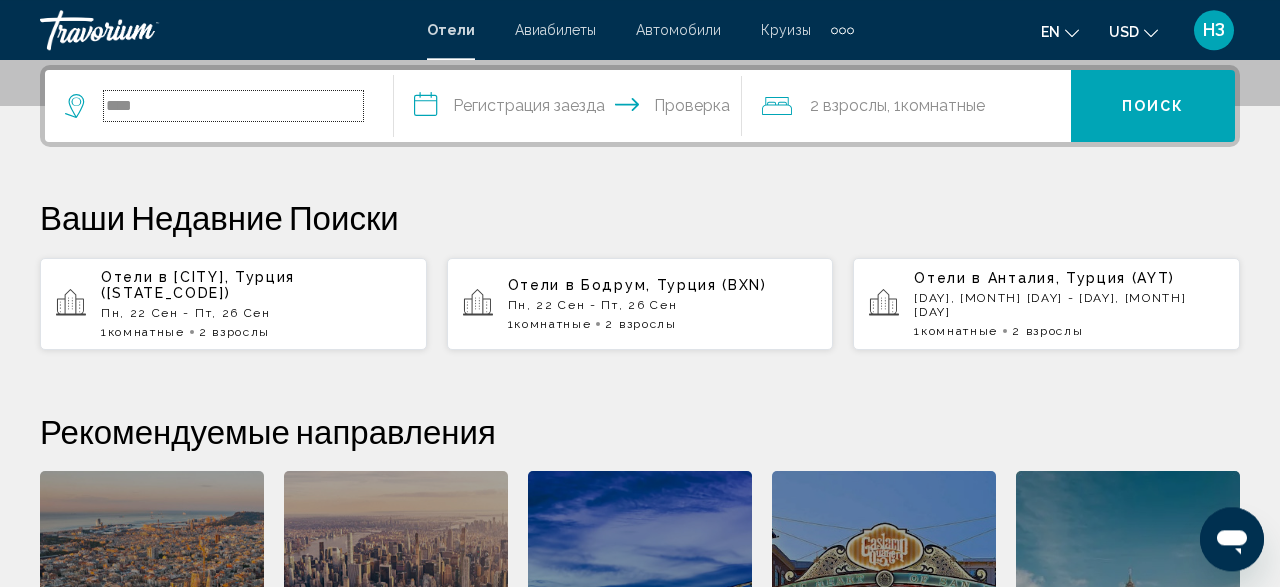 type on "**********" 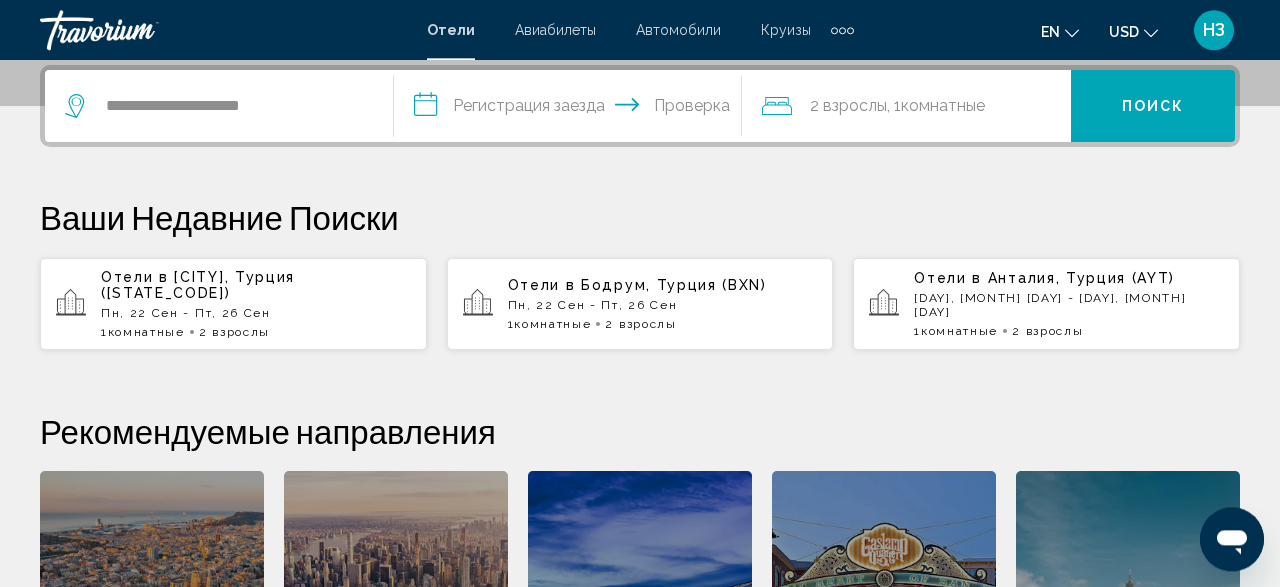 click on "**********" at bounding box center [572, 109] 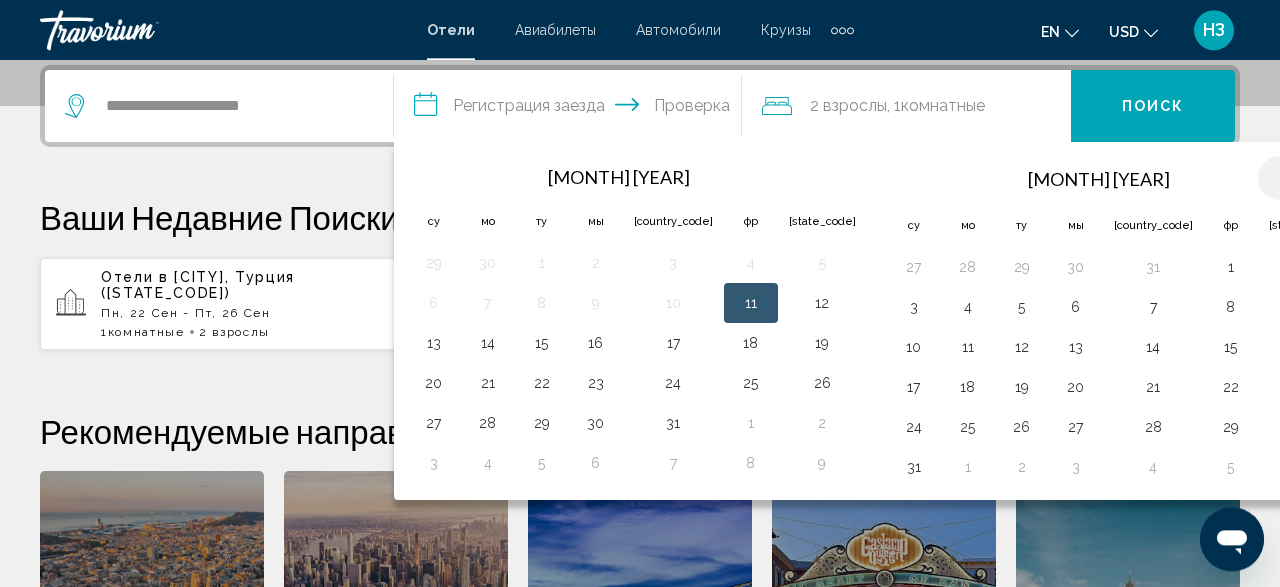 click at bounding box center [1285, 178] 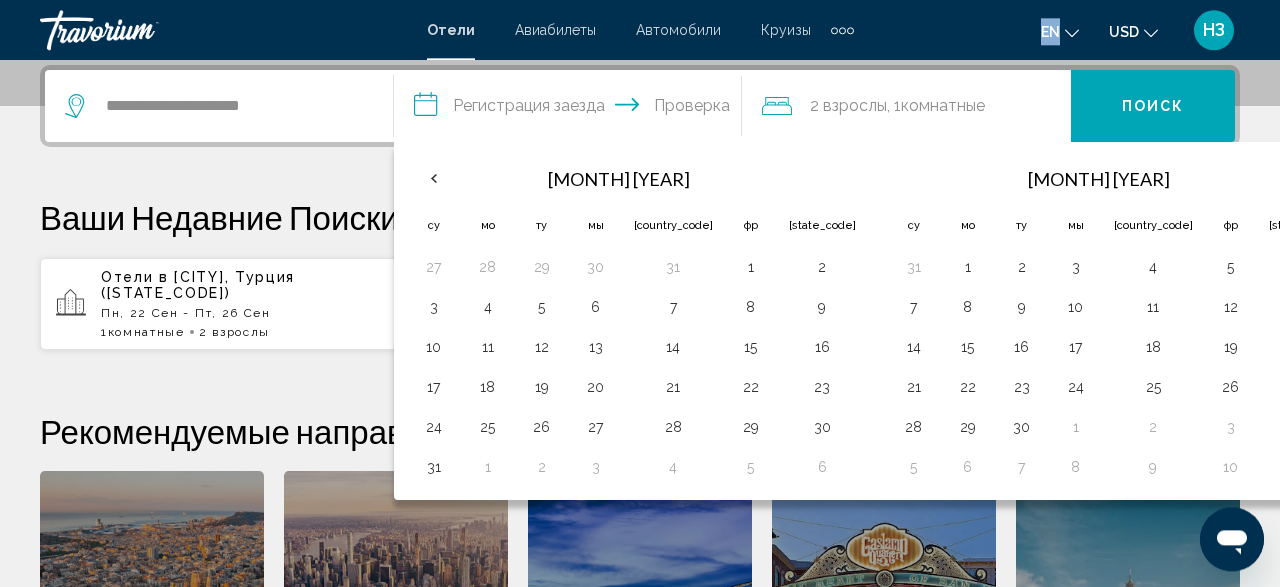 drag, startPoint x: 1118, startPoint y: 0, endPoint x: 1139, endPoint y: -42, distance: 46.957428 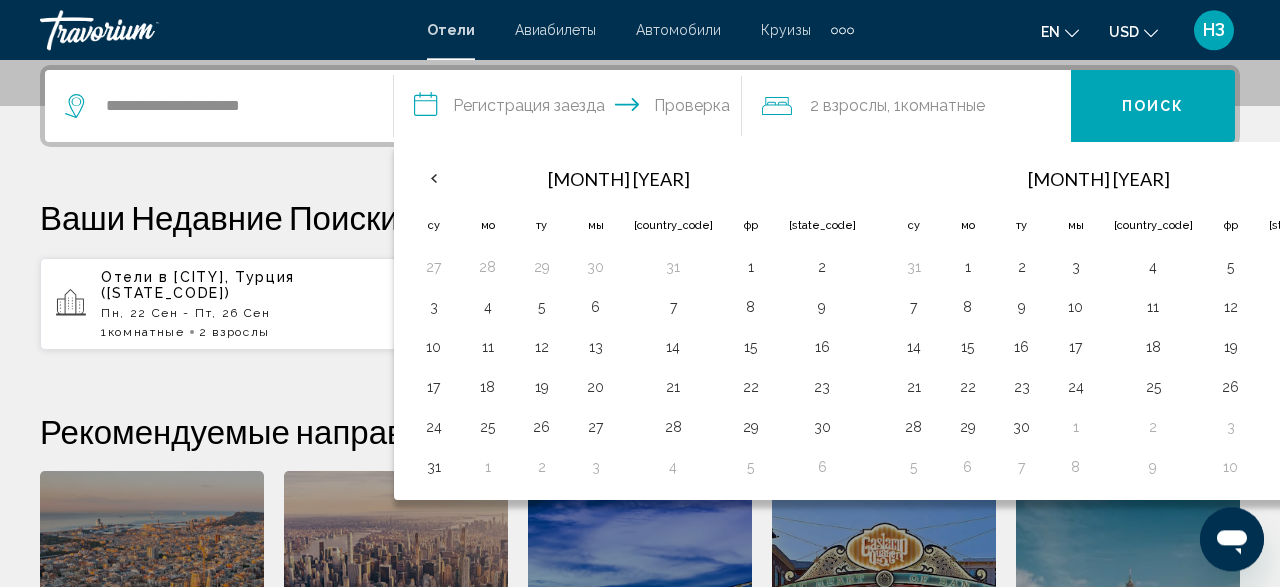 click on "**********" at bounding box center (640, 418) 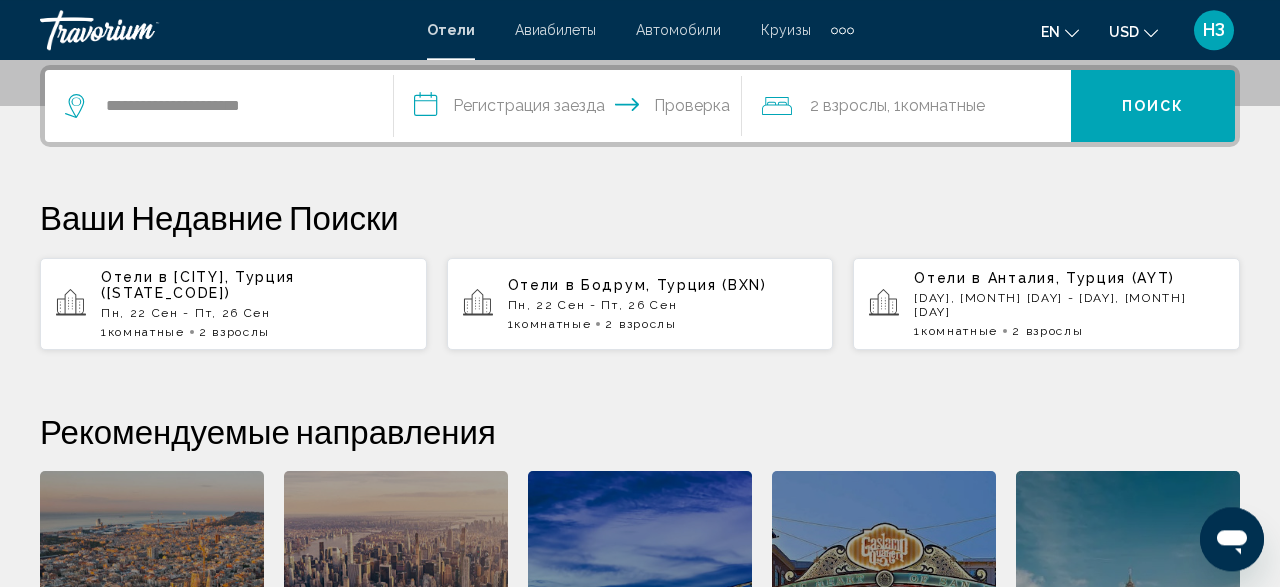 click on "**********" at bounding box center (572, 109) 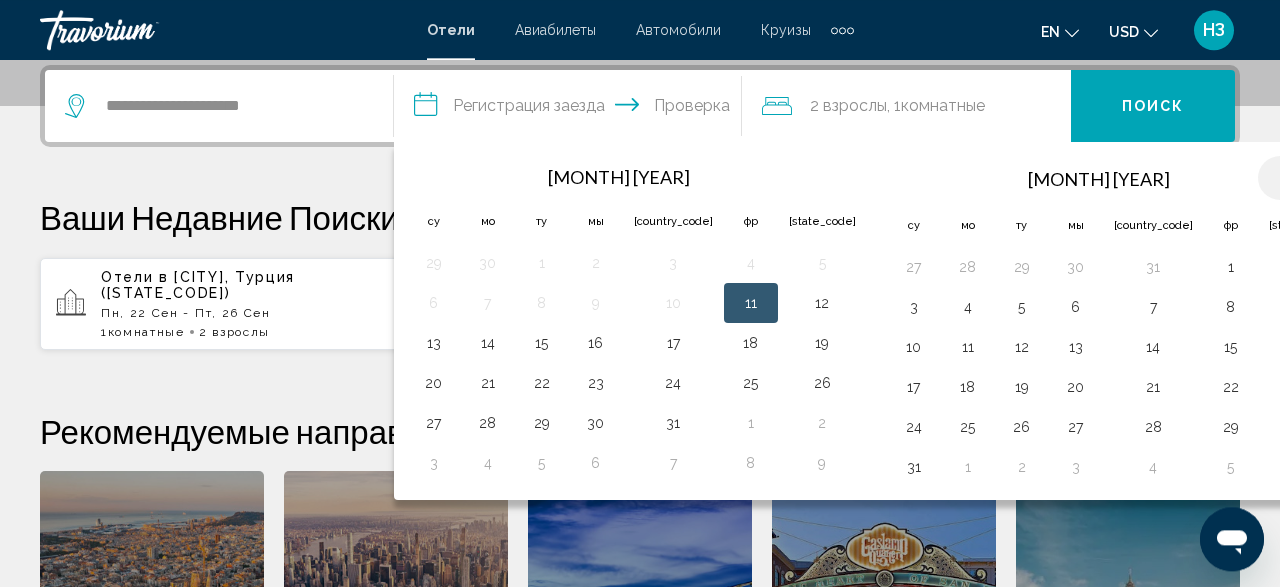 click at bounding box center (1285, 178) 